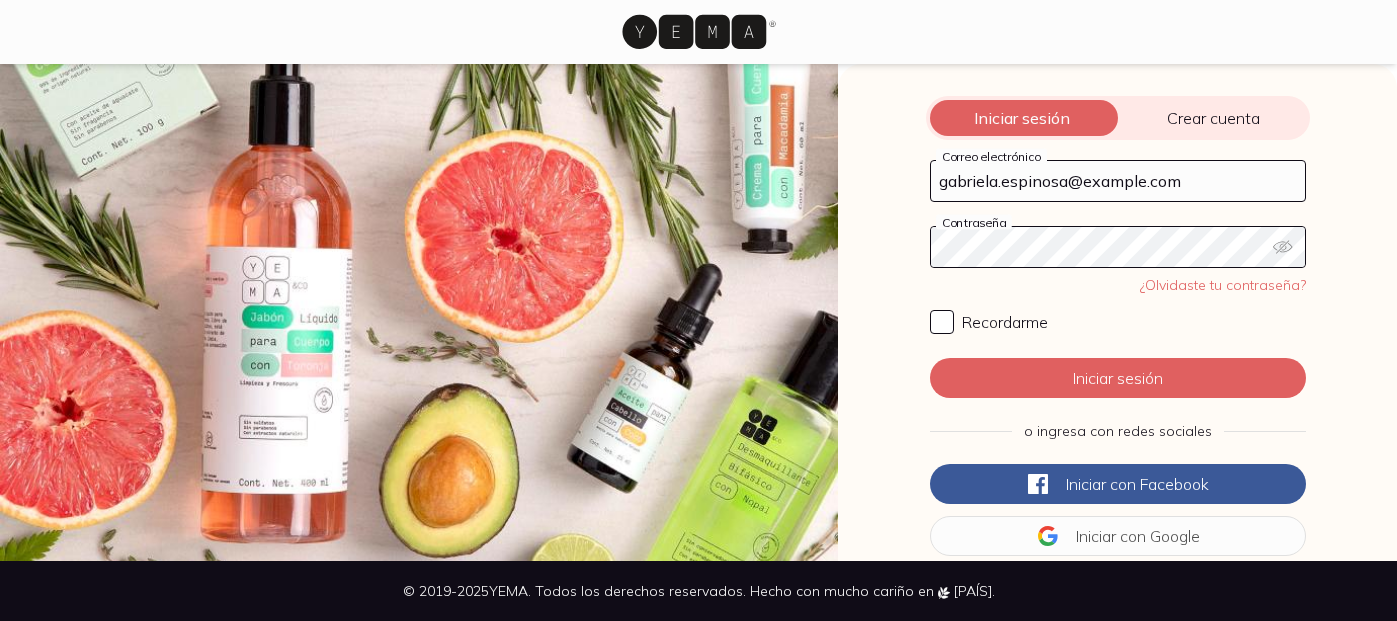scroll, scrollTop: 0, scrollLeft: 0, axis: both 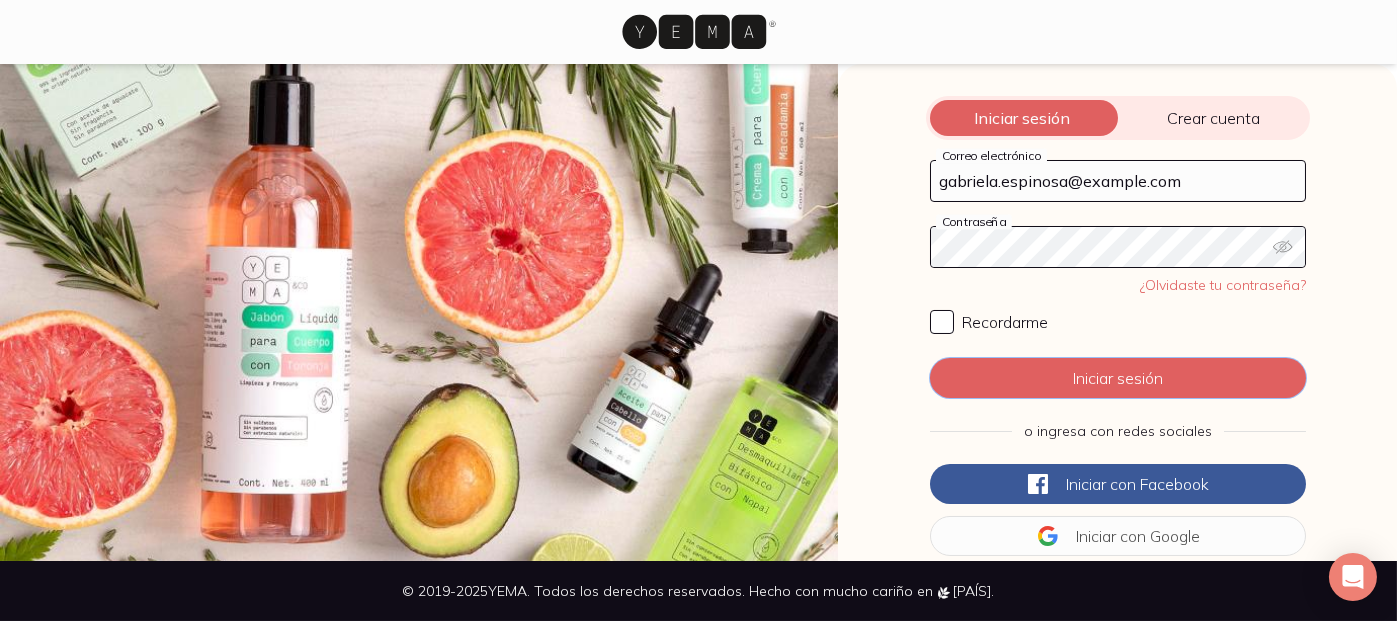 click on "Iniciar sesión" at bounding box center [1118, 378] 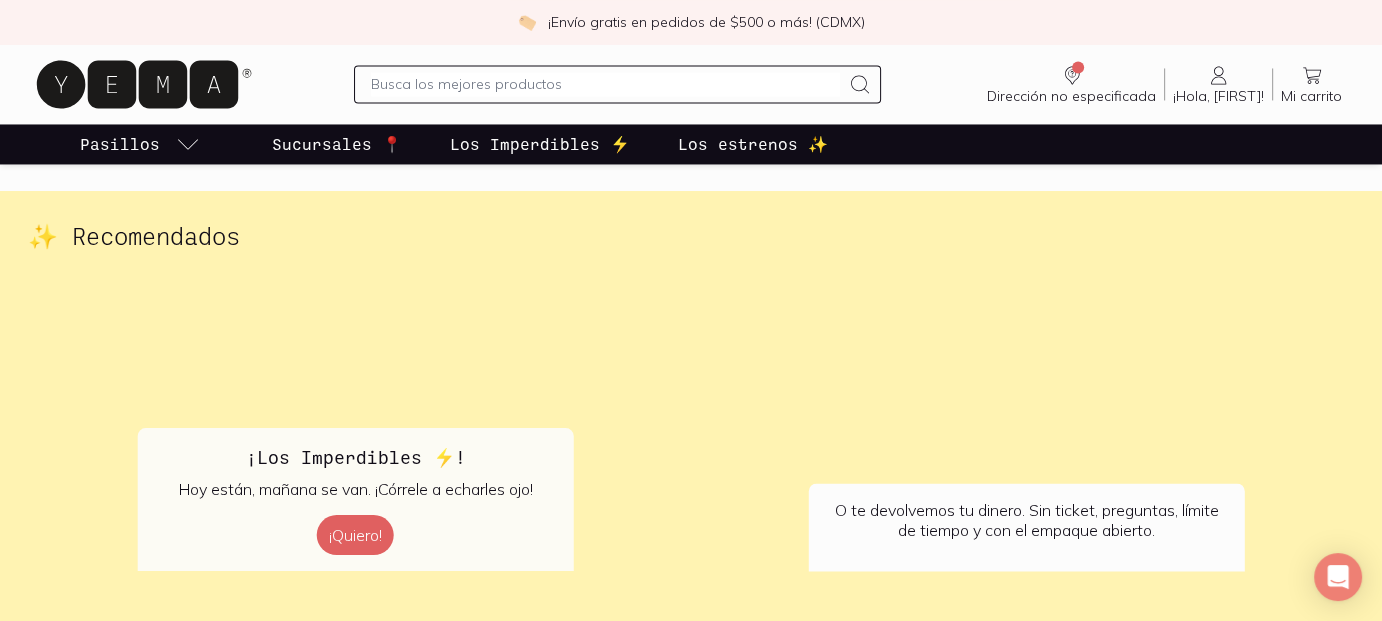 scroll, scrollTop: 2900, scrollLeft: 0, axis: vertical 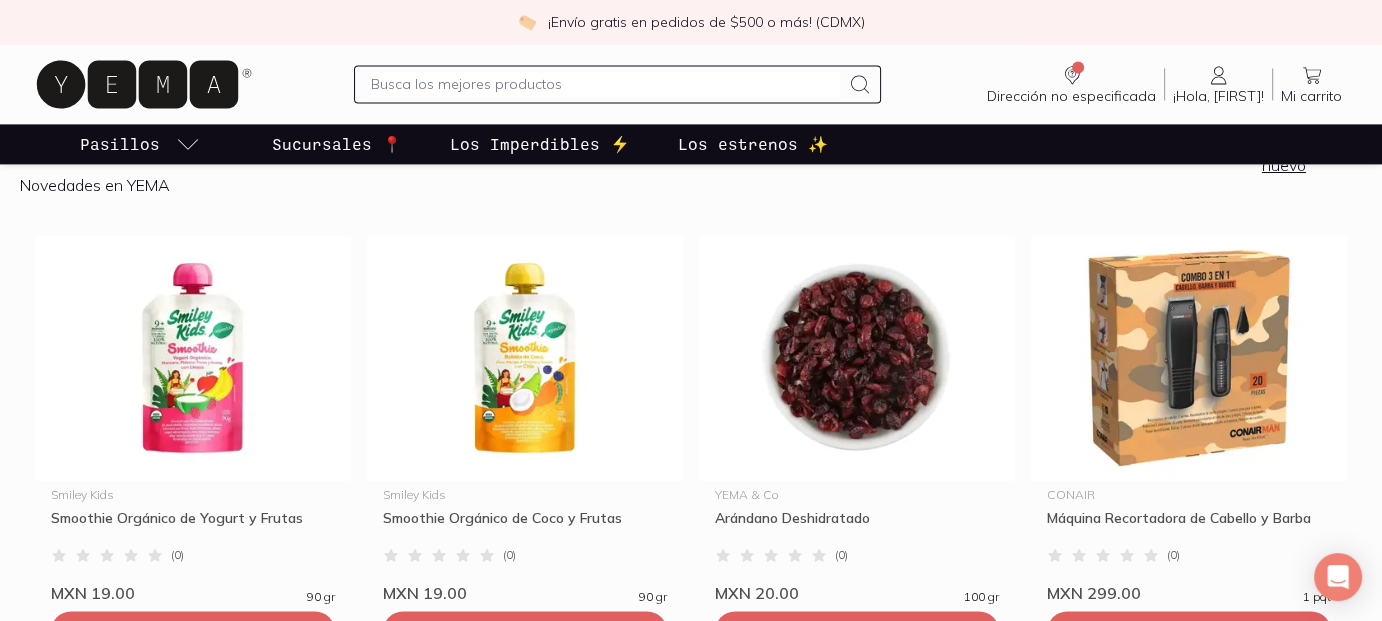 click on "Los Imperdibles ⚡️" at bounding box center (540, 144) 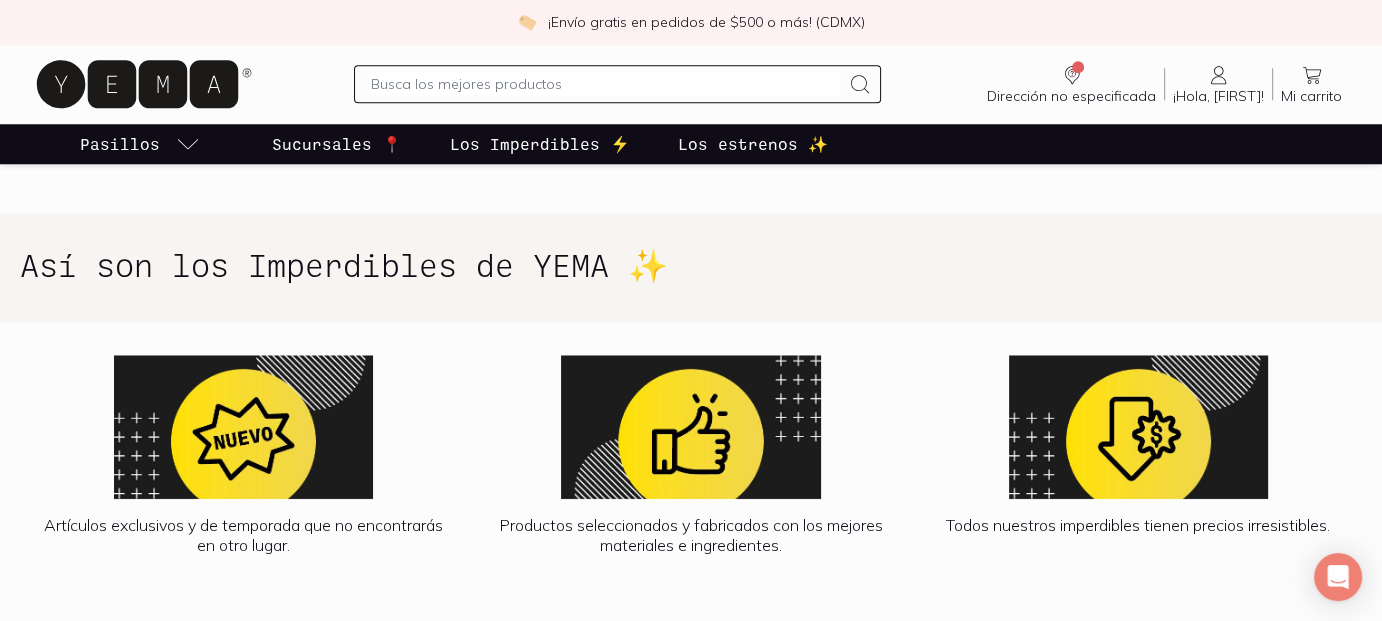 scroll, scrollTop: 1900, scrollLeft: 0, axis: vertical 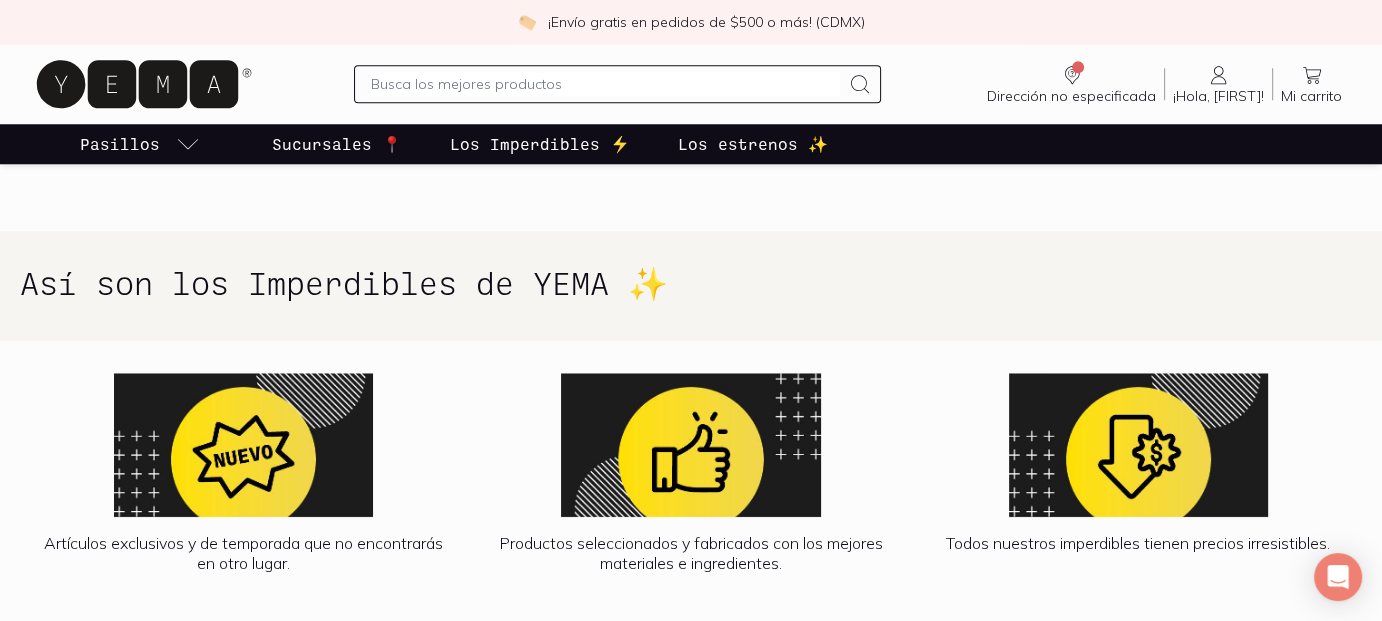 click on "Los estrenos ✨" at bounding box center (753, 144) 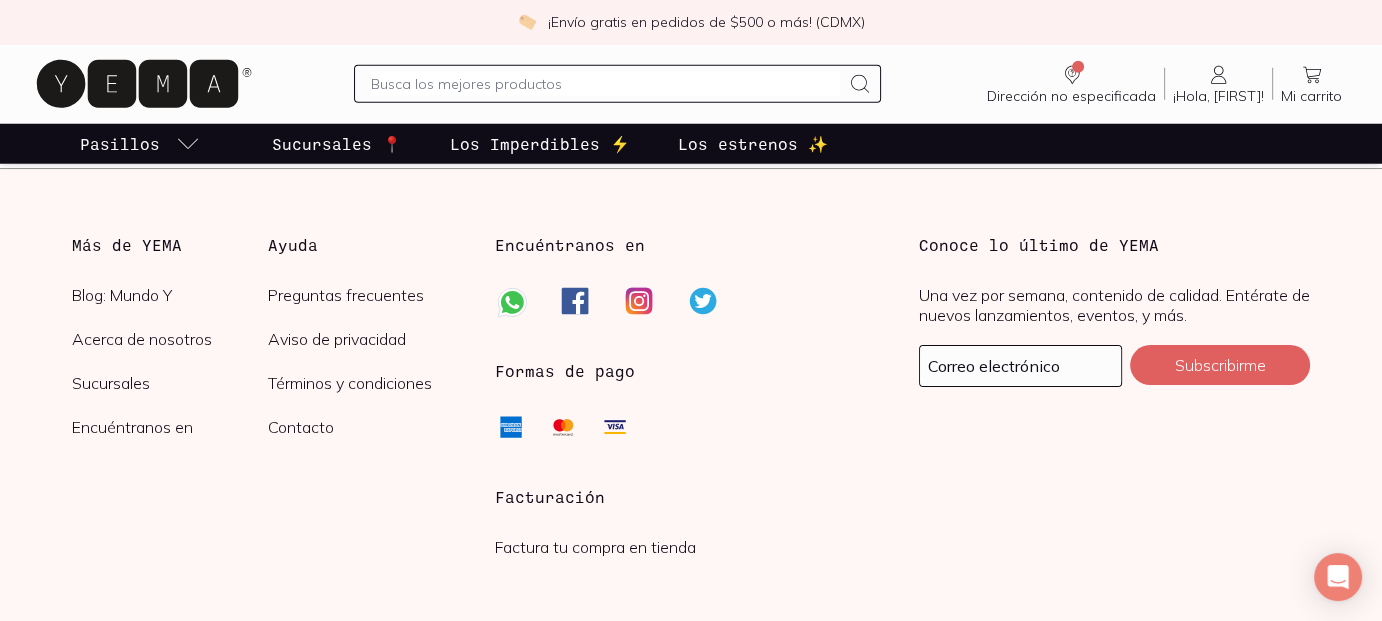 scroll, scrollTop: 5588, scrollLeft: 0, axis: vertical 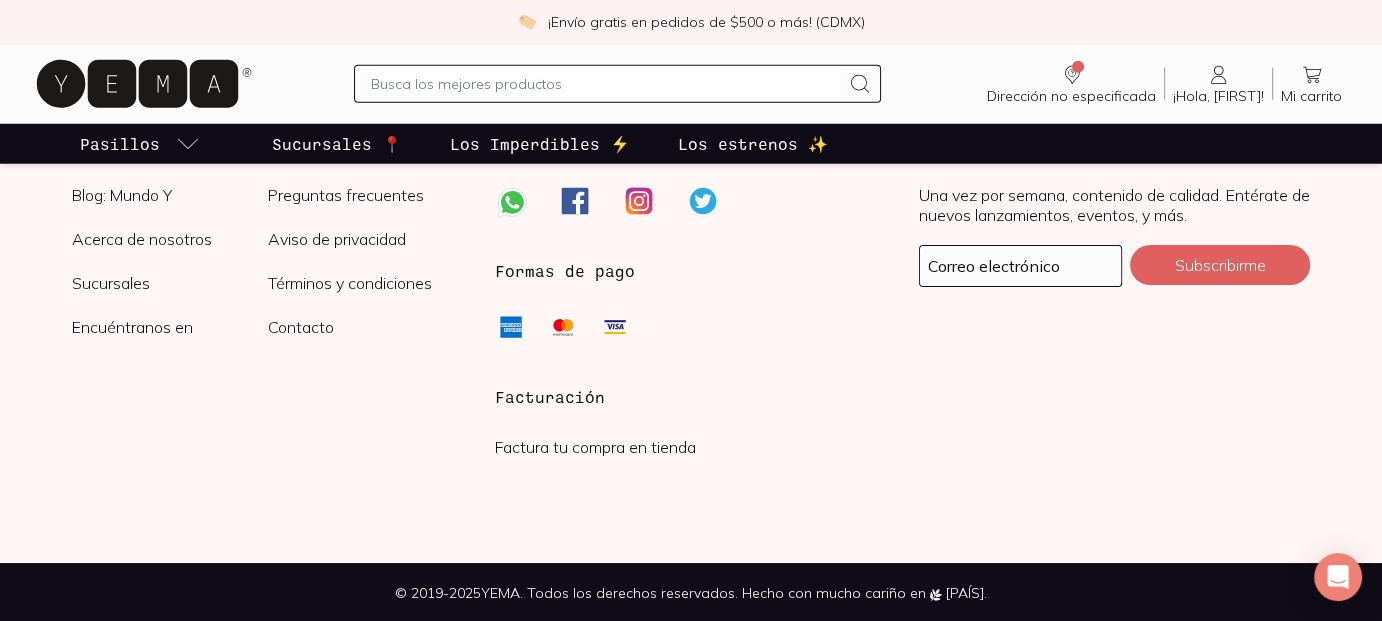 click on "Factura tu compra en tienda" at bounding box center [595, 447] 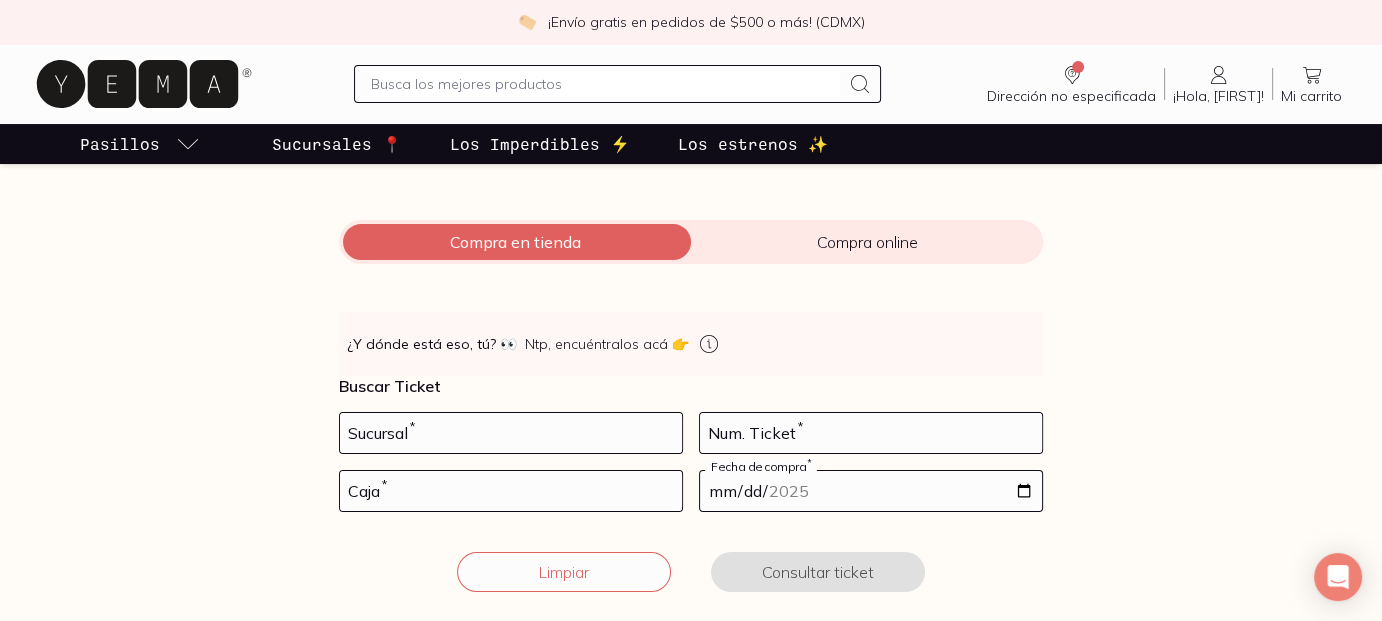 scroll, scrollTop: 200, scrollLeft: 0, axis: vertical 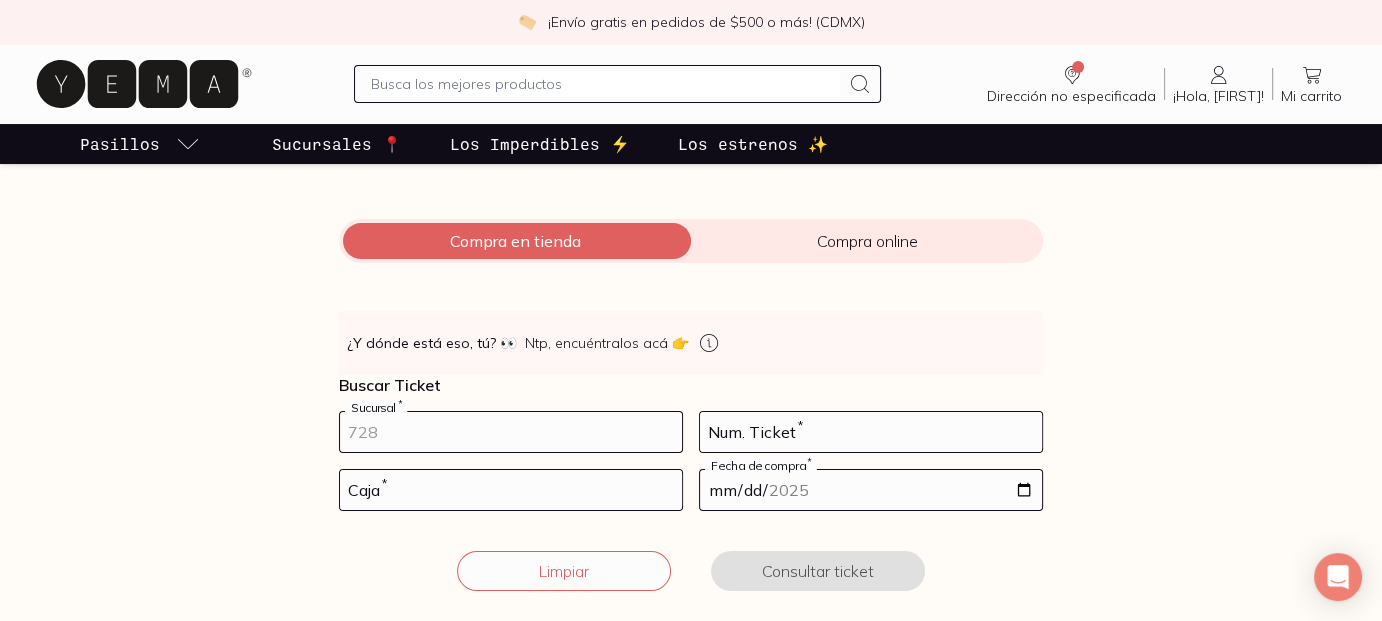 click at bounding box center (511, 432) 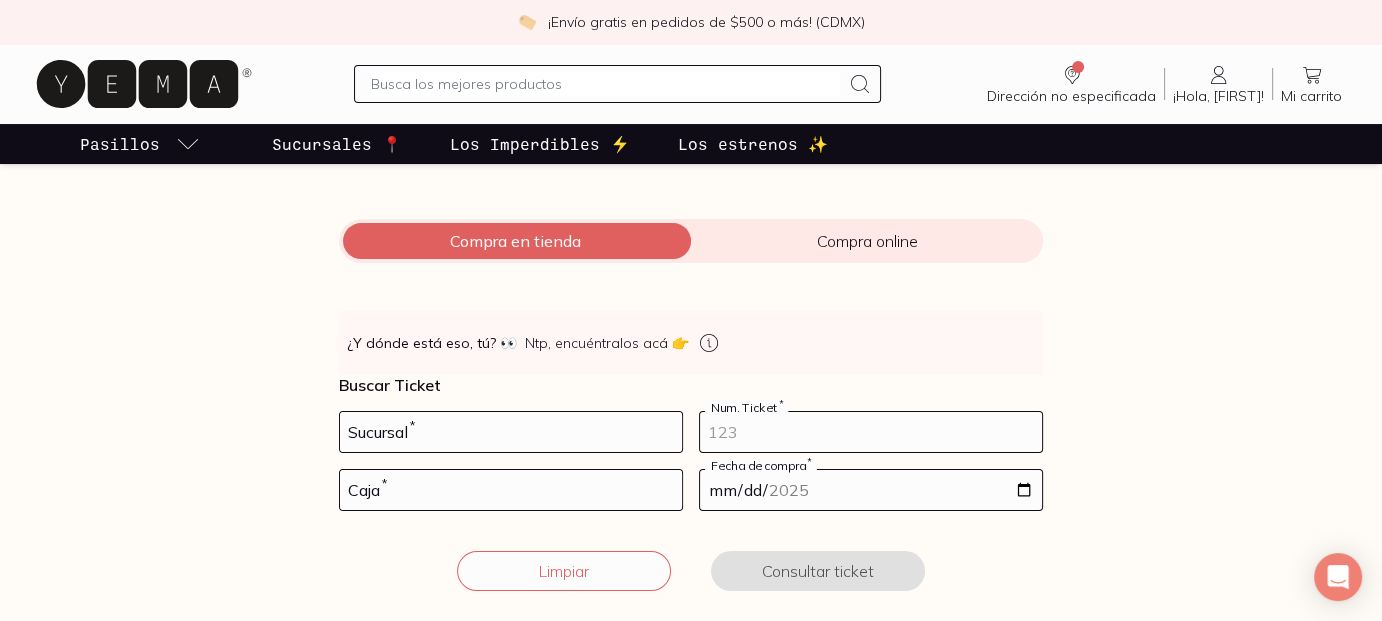 click at bounding box center [871, 432] 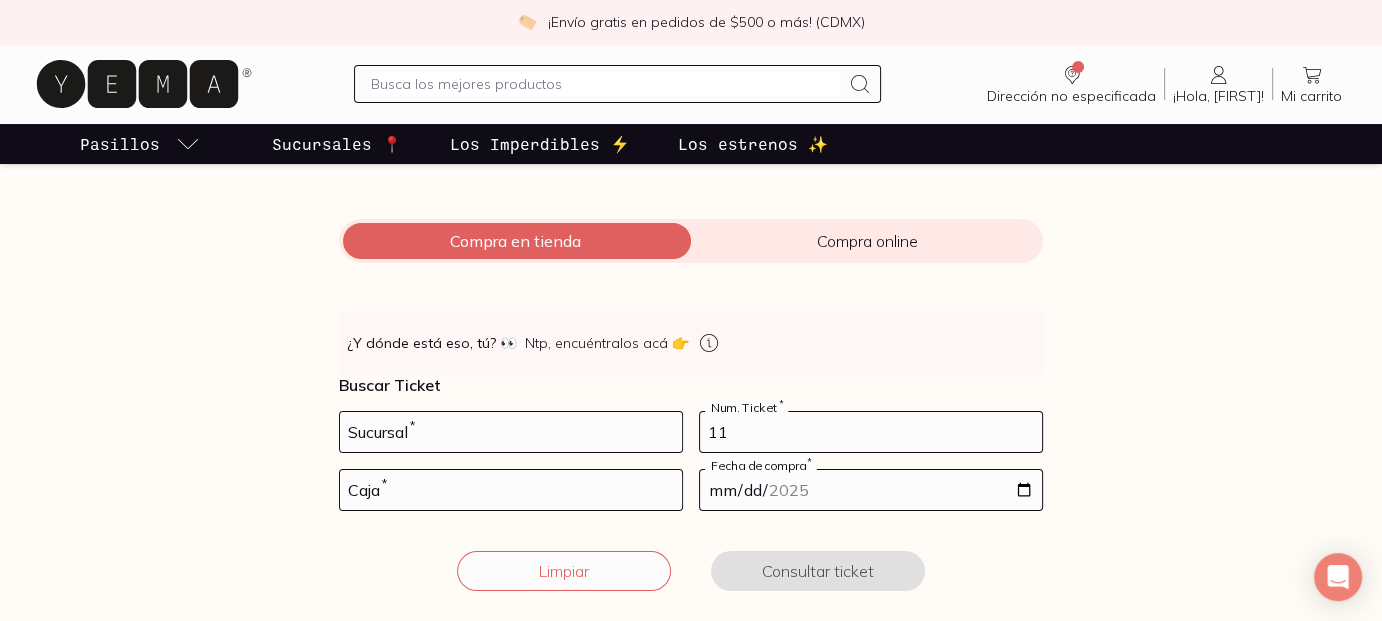 type on "11" 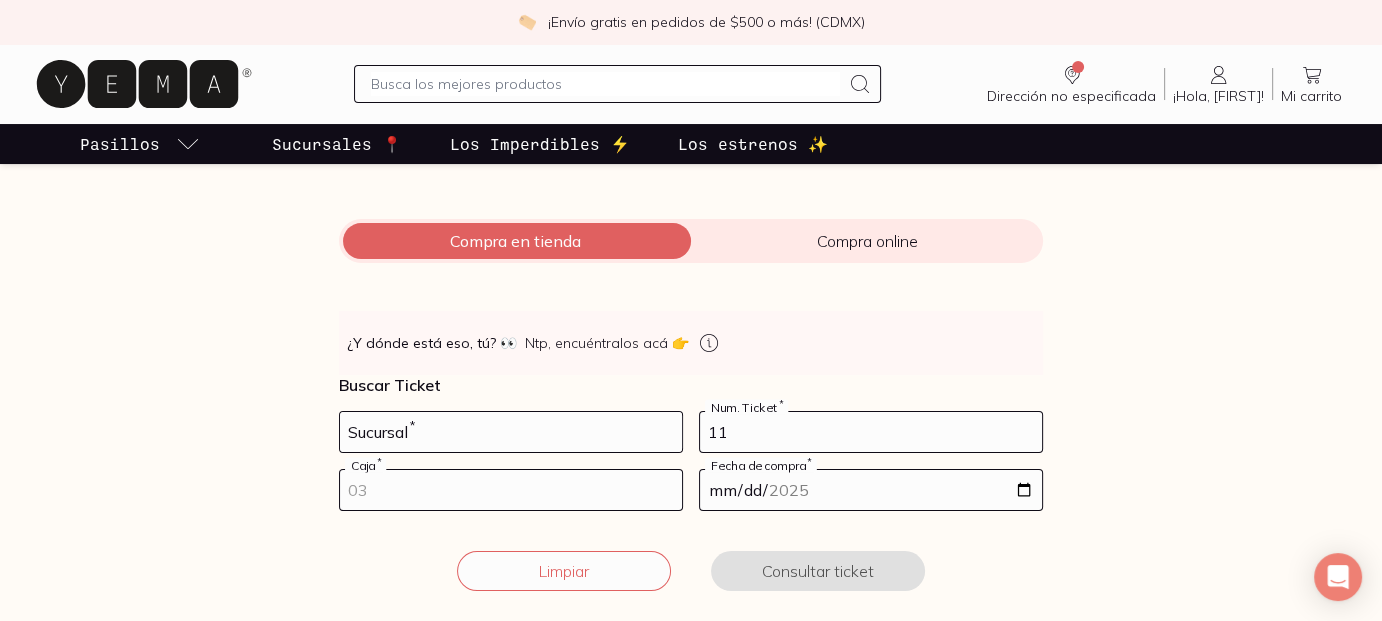 click at bounding box center (511, 490) 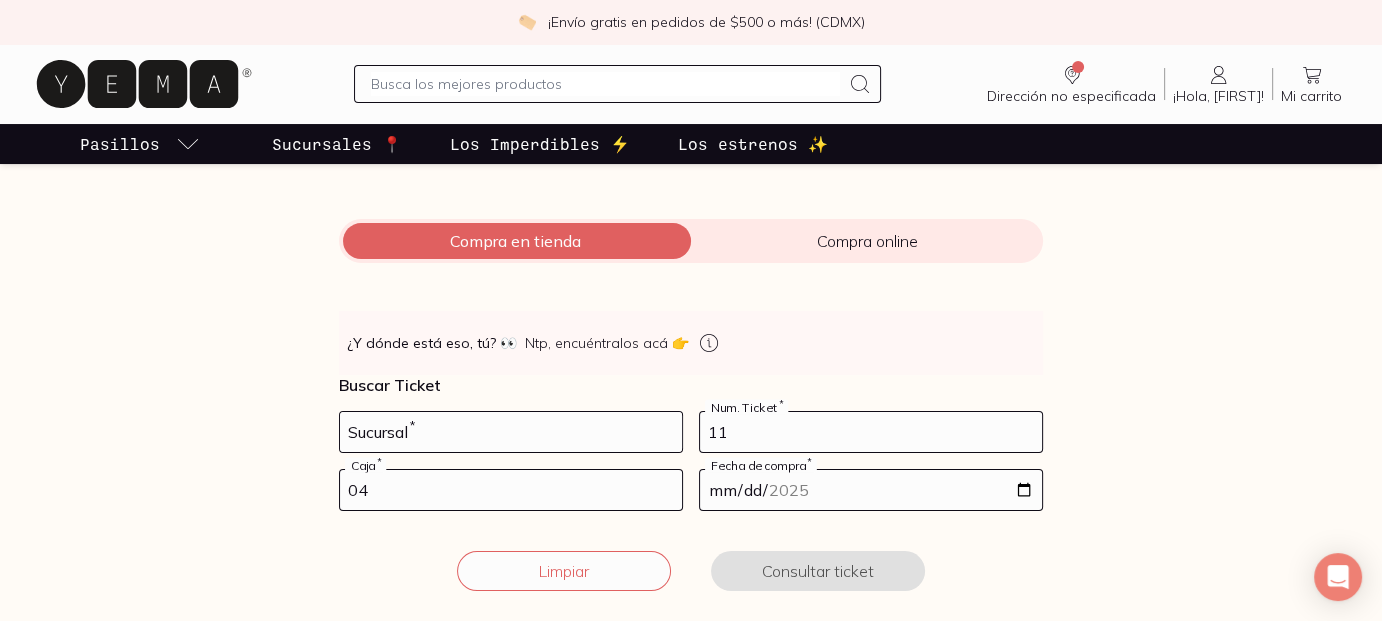 type on "04" 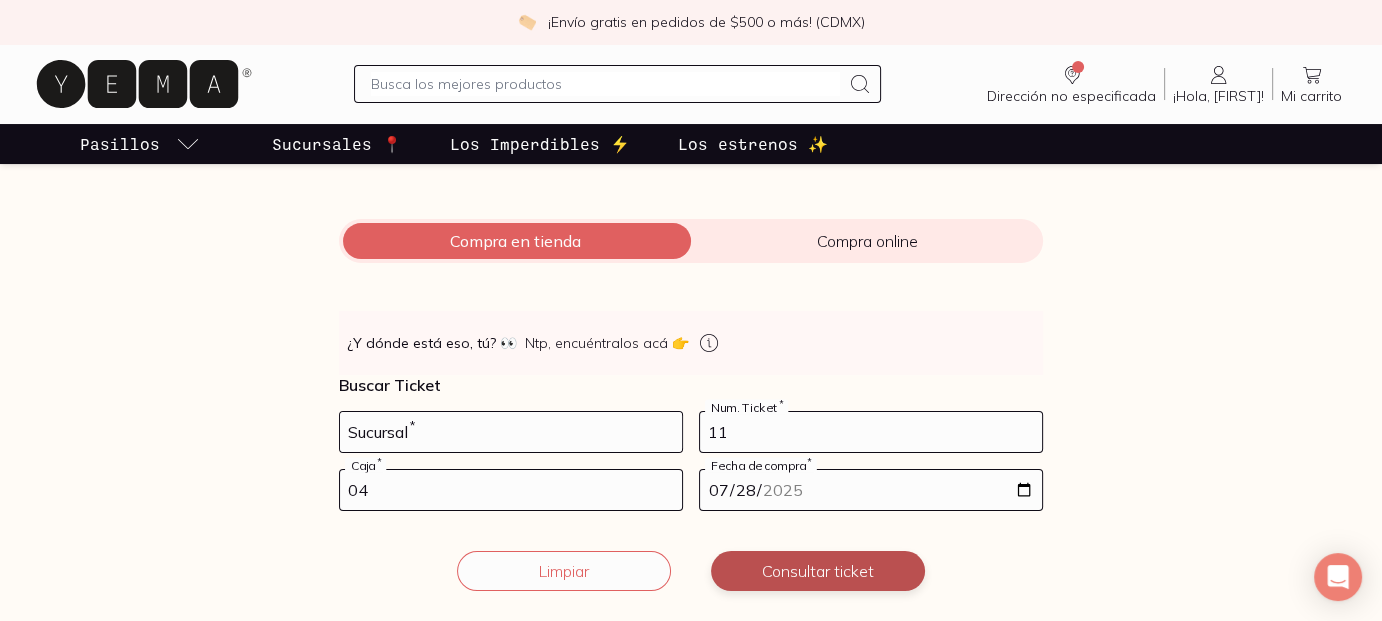 click on "Consultar ticket" at bounding box center [818, 571] 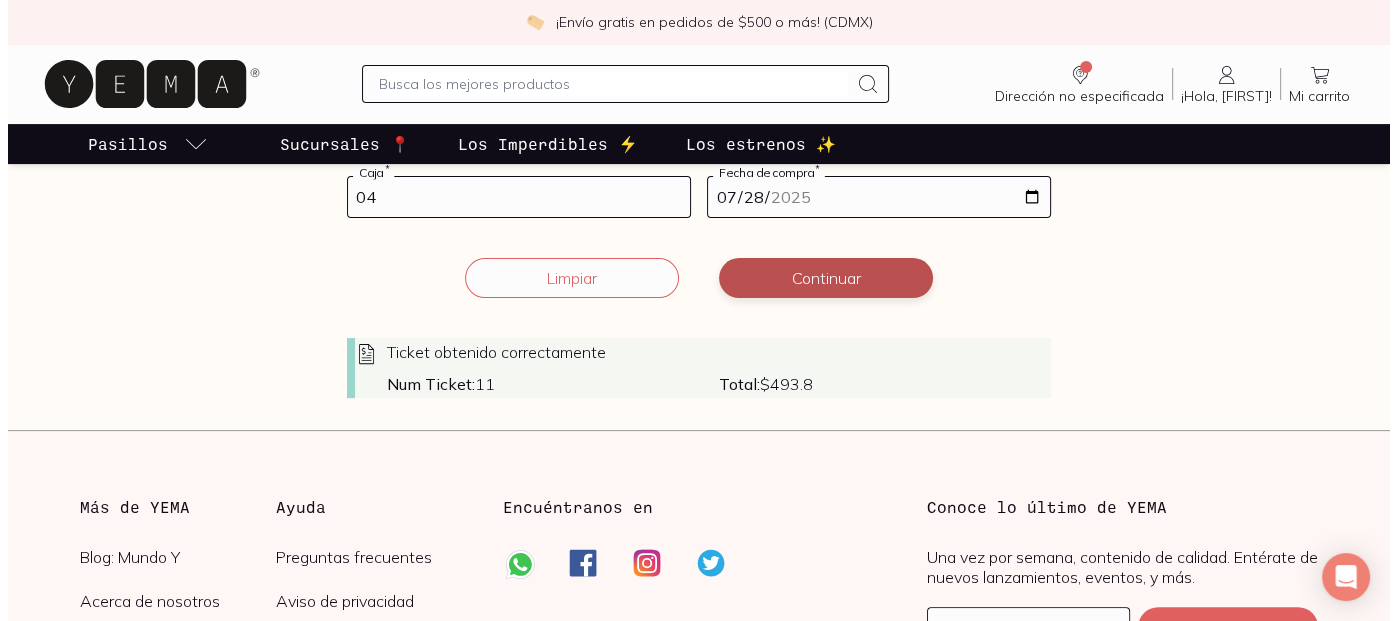 scroll, scrollTop: 500, scrollLeft: 0, axis: vertical 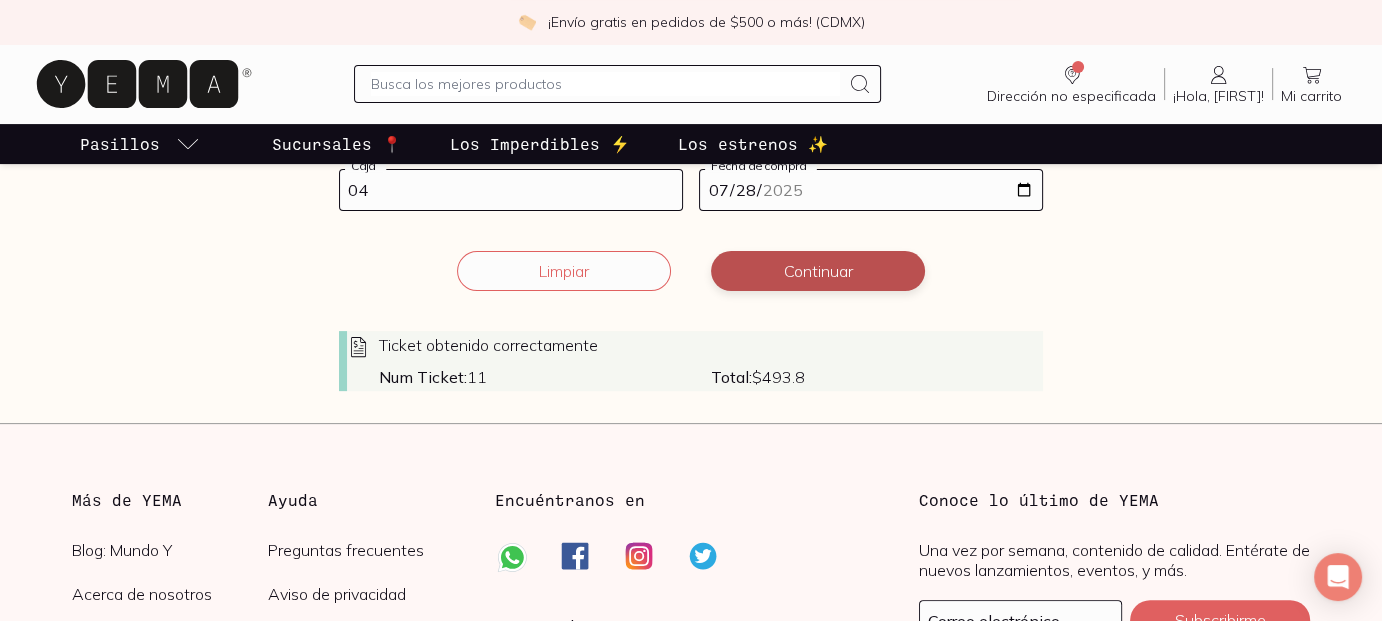 click on "Continuar" at bounding box center [818, 271] 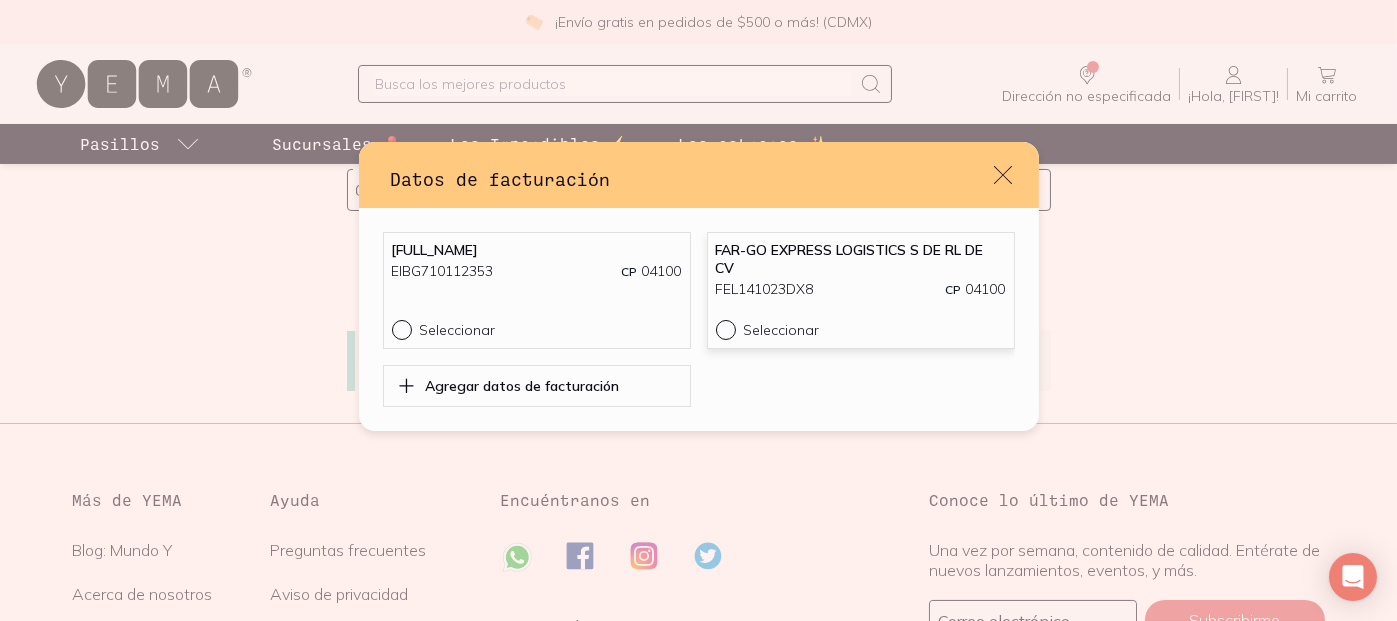 click on "Seleccionar" at bounding box center [724, 328] 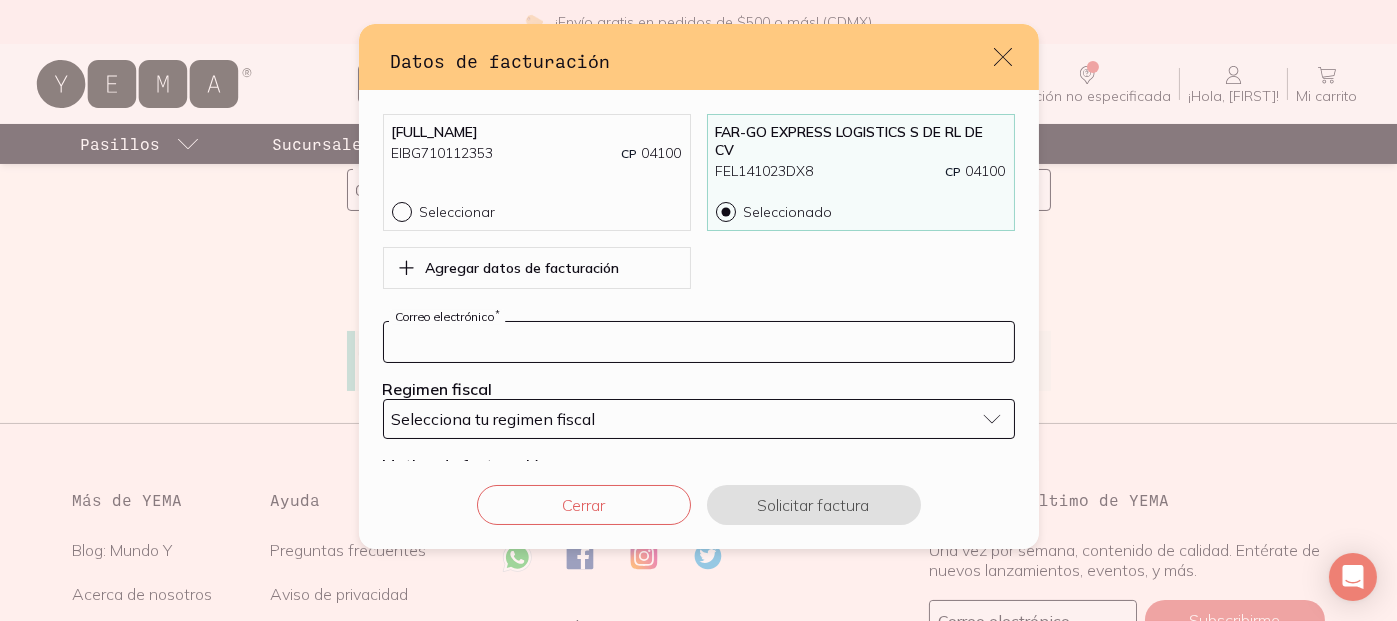 click at bounding box center (699, 342) 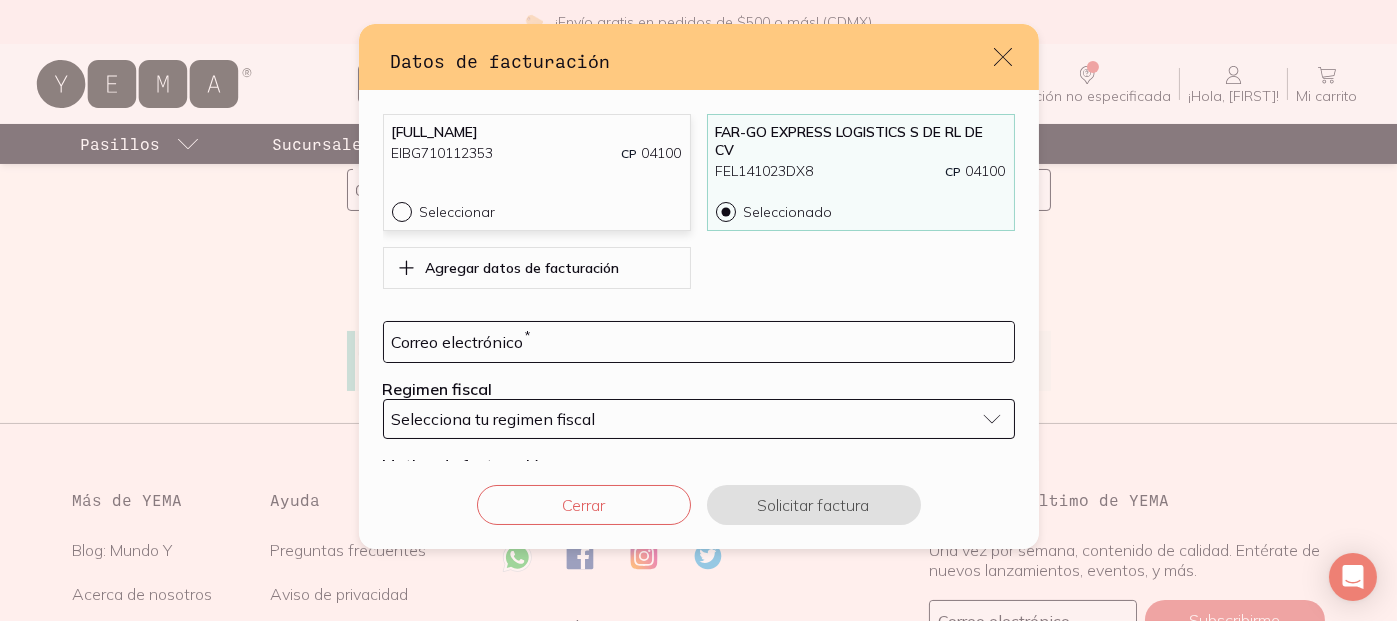 click on "Seleccionar" at bounding box center [400, 210] 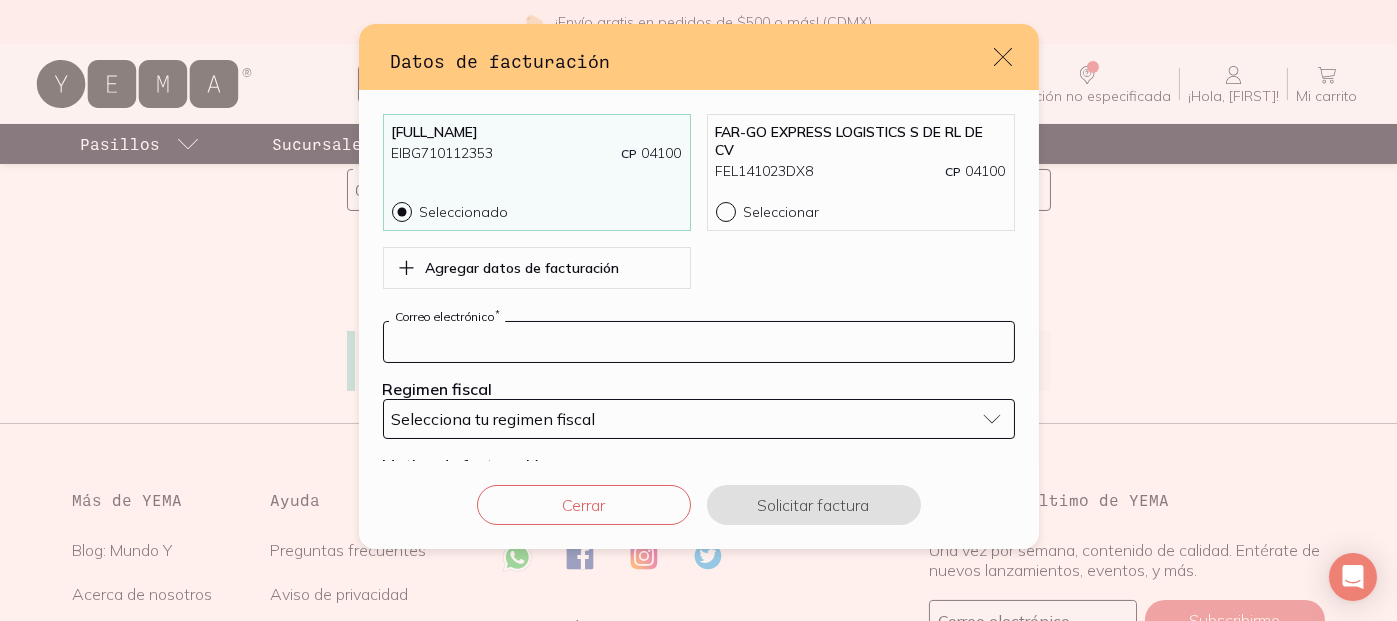 click at bounding box center [699, 342] 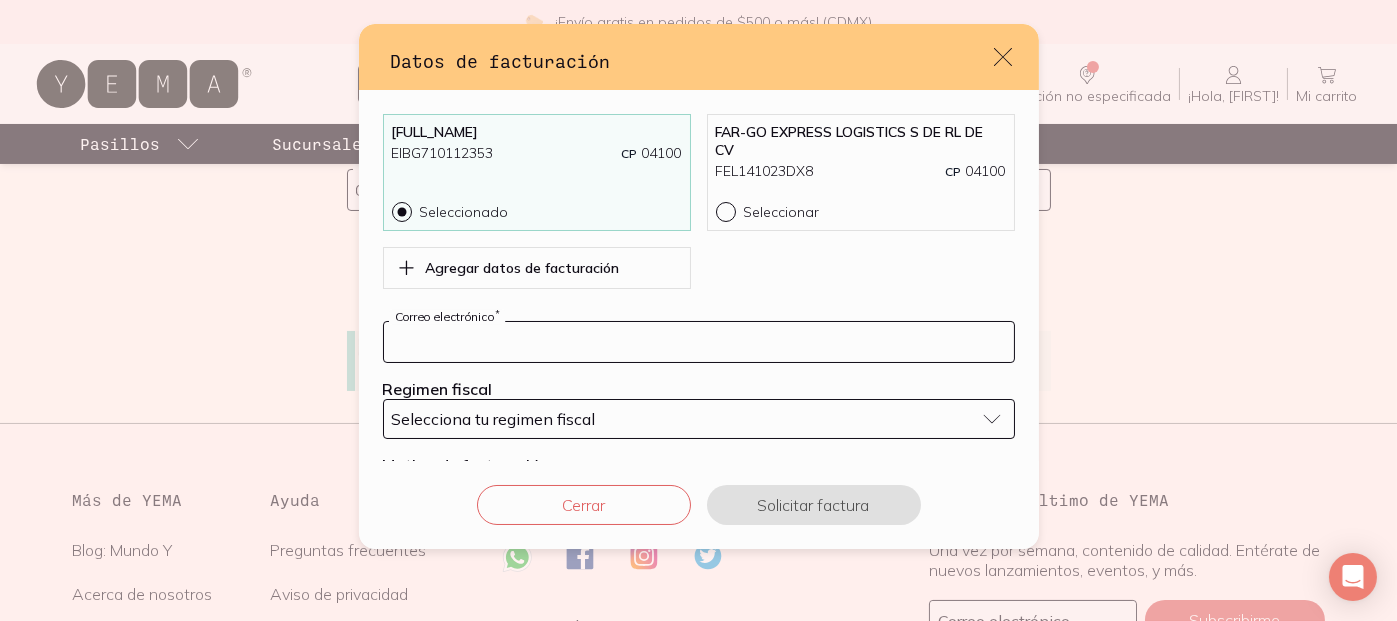 type on "gabriela.espinosa@example.com" 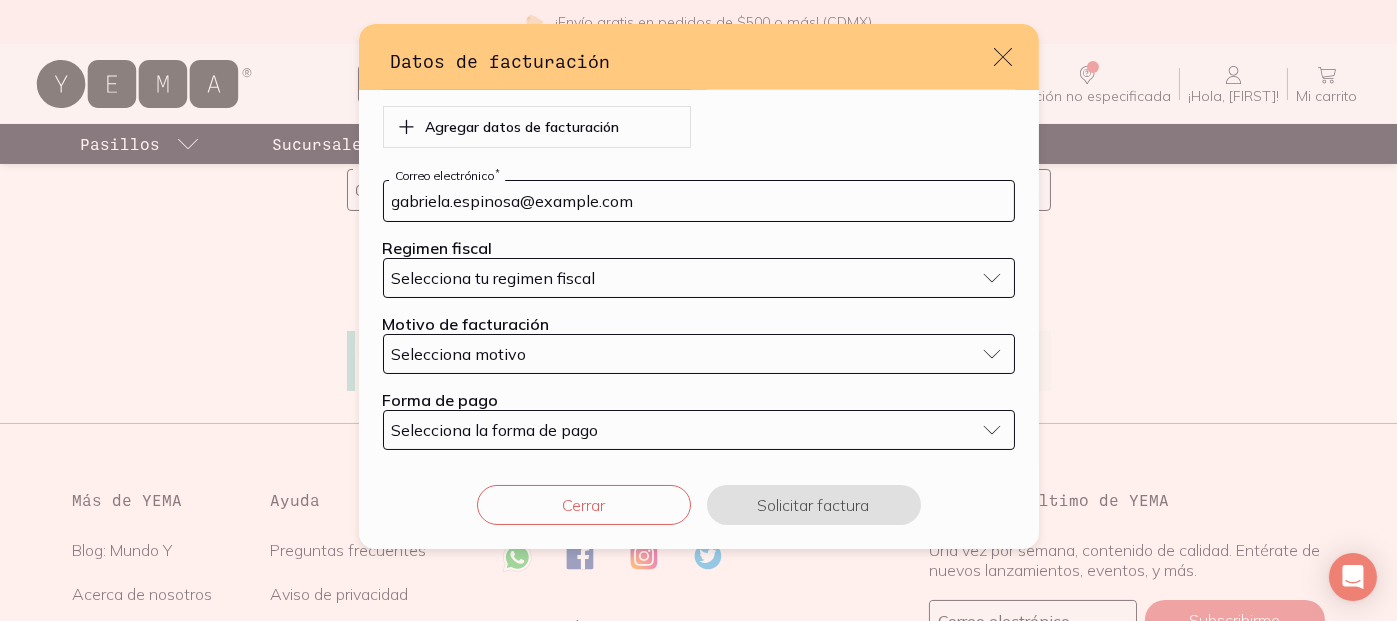 scroll, scrollTop: 152, scrollLeft: 0, axis: vertical 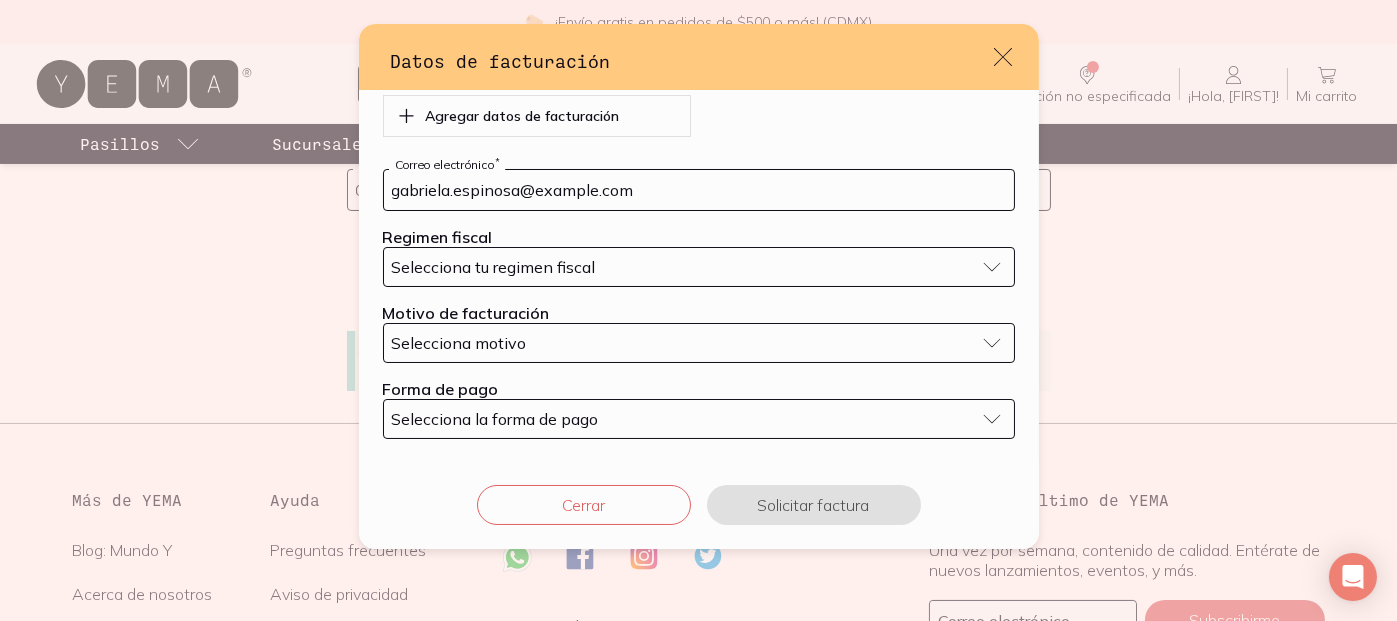 click on "Selecciona tu regimen fiscal" at bounding box center [699, 267] 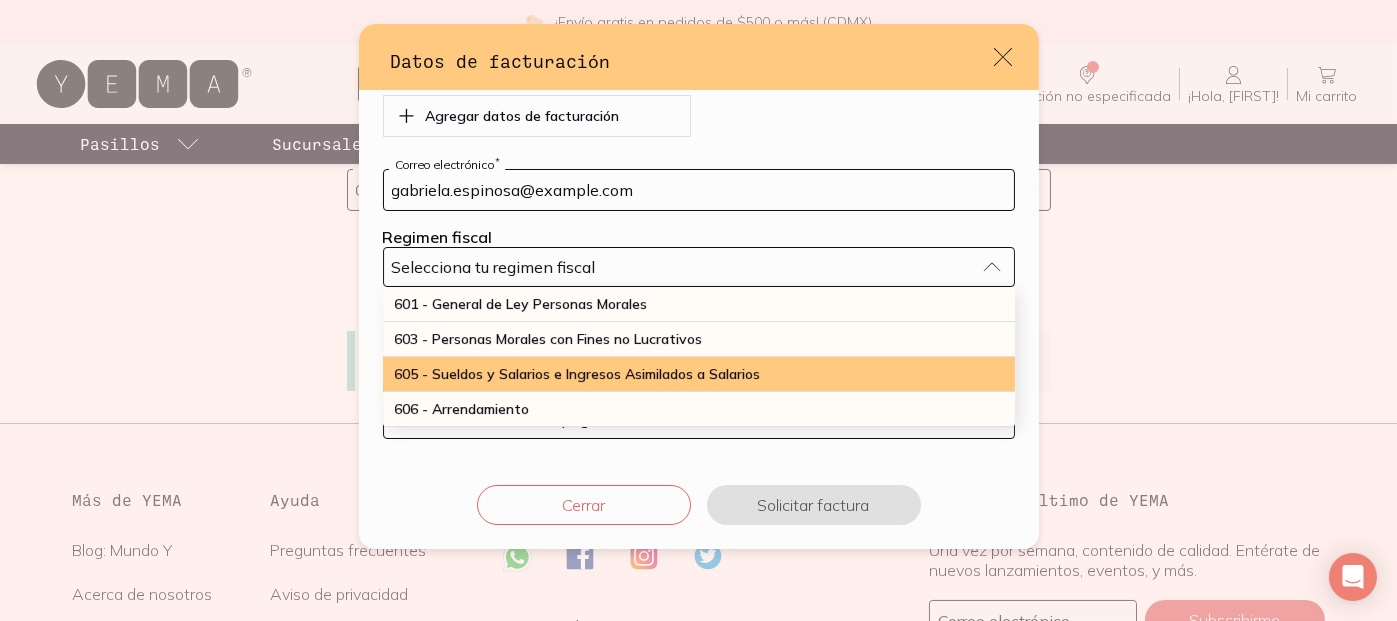 scroll, scrollTop: 100, scrollLeft: 0, axis: vertical 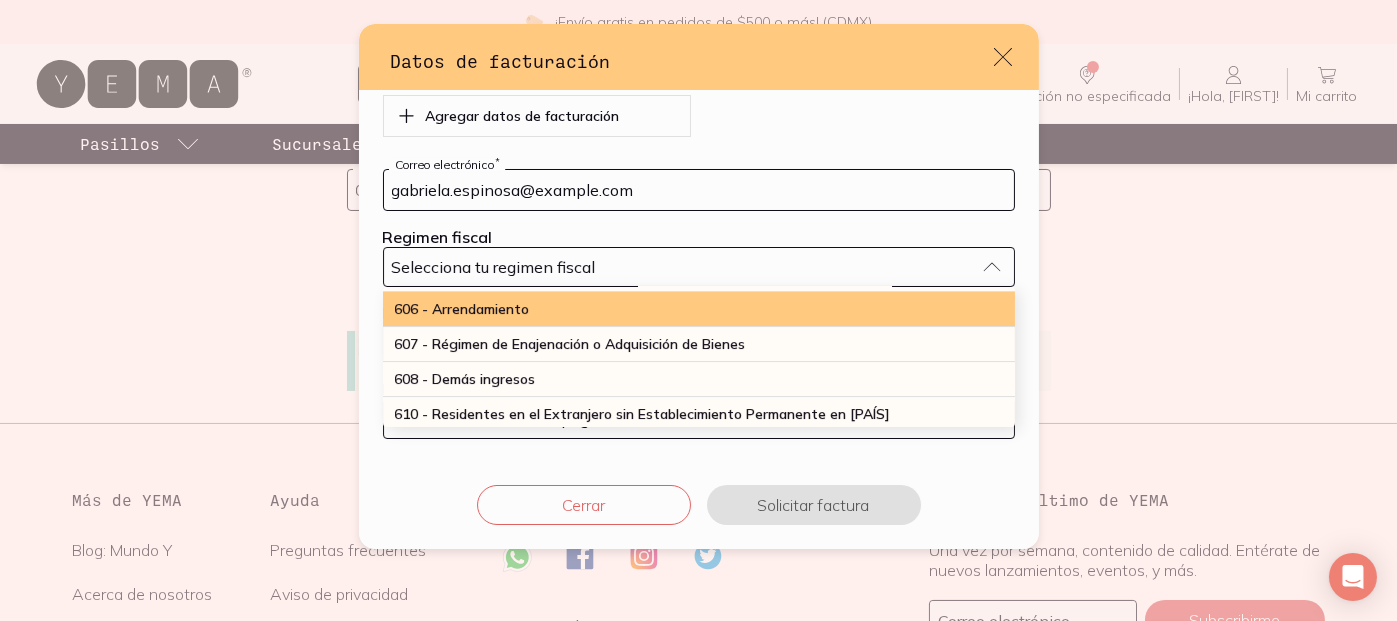 click on "606 - Arrendamiento" at bounding box center [699, 309] 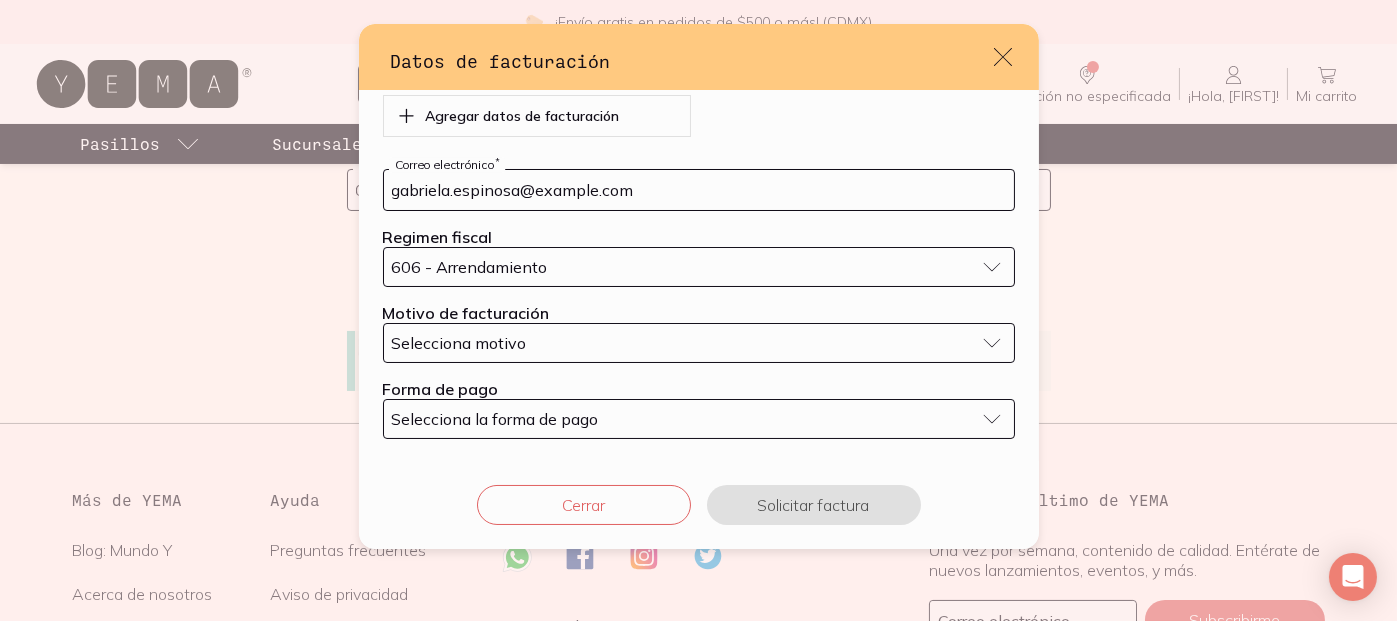 click on "Selecciona motivo" at bounding box center (699, 343) 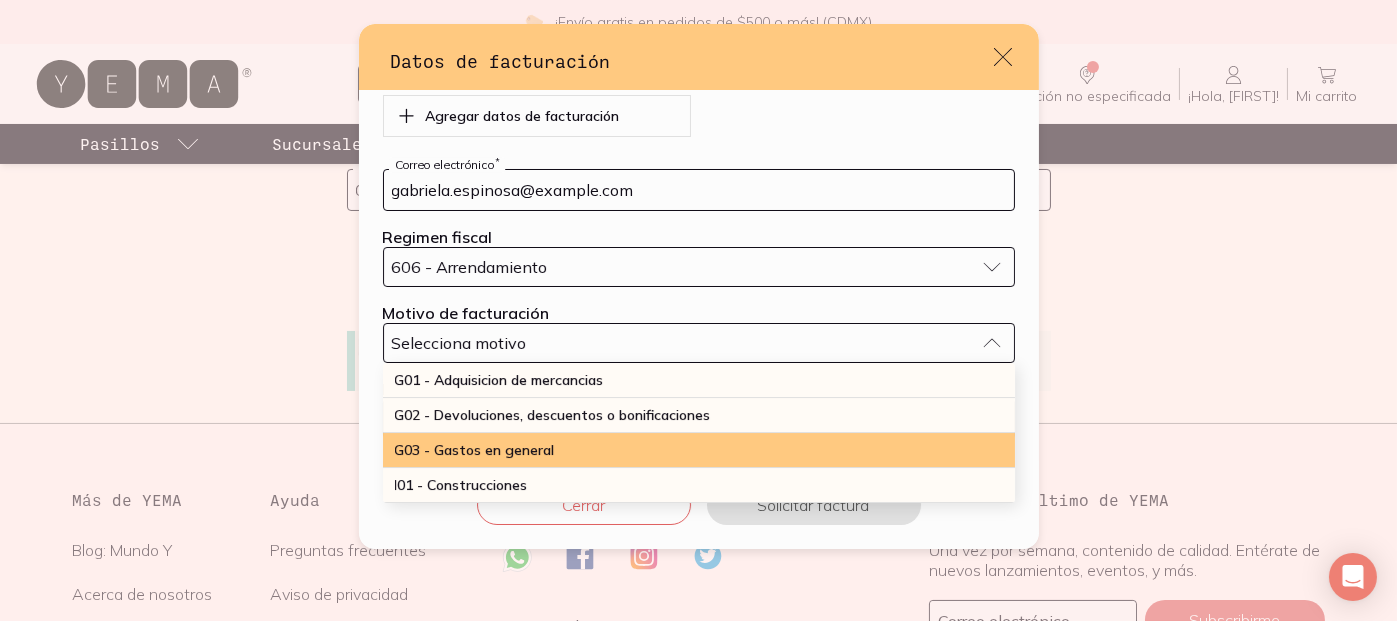 click on "G03 - Gastos en general" at bounding box center [475, 450] 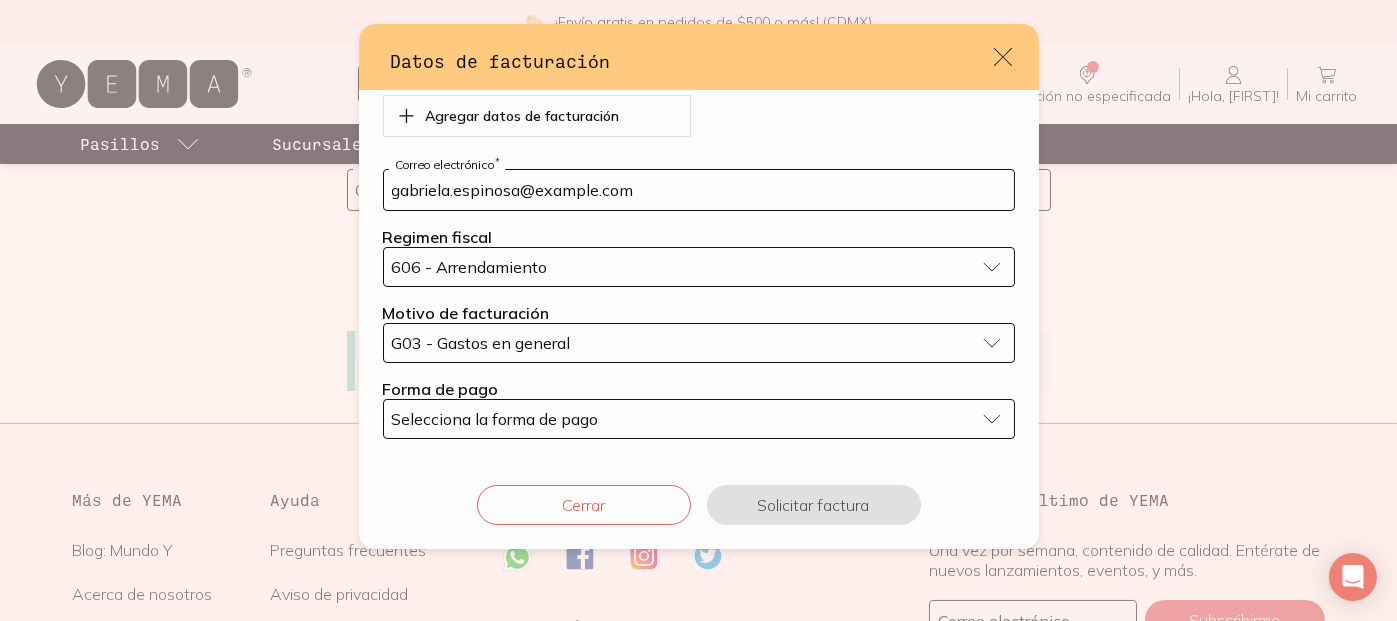 click on "Selecciona la forma de pago" at bounding box center [699, 419] 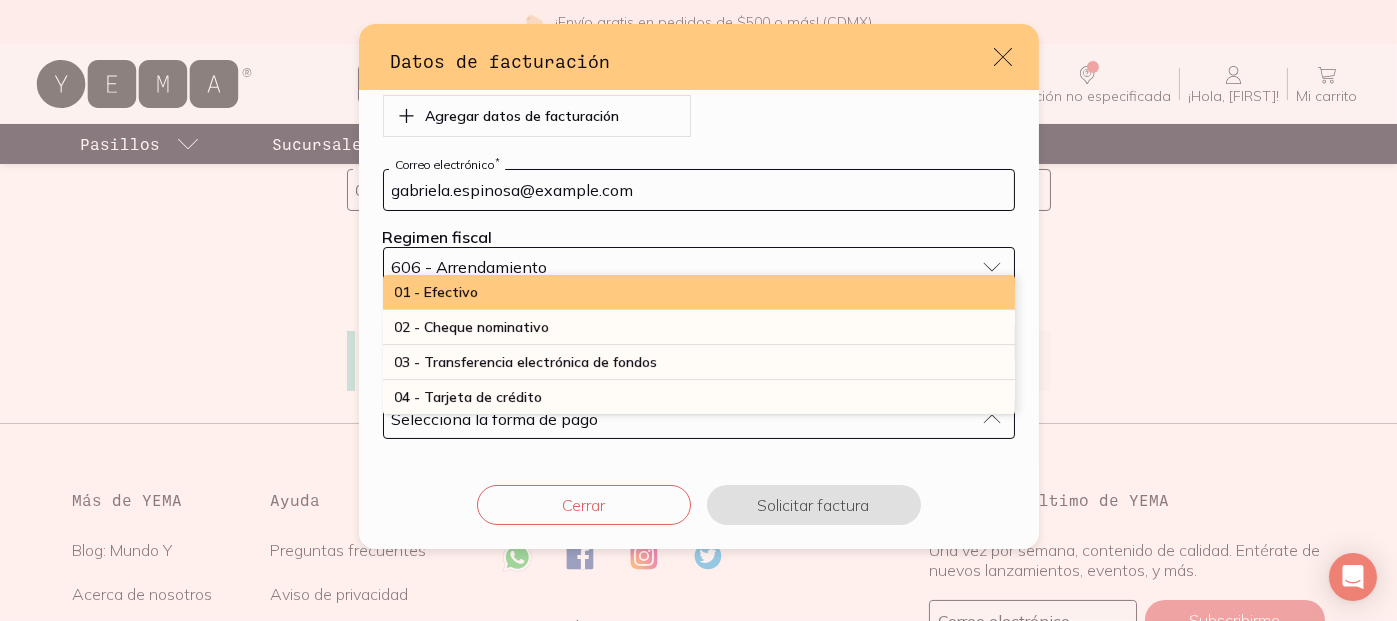 click on "01 - Efectivo" at bounding box center [699, 292] 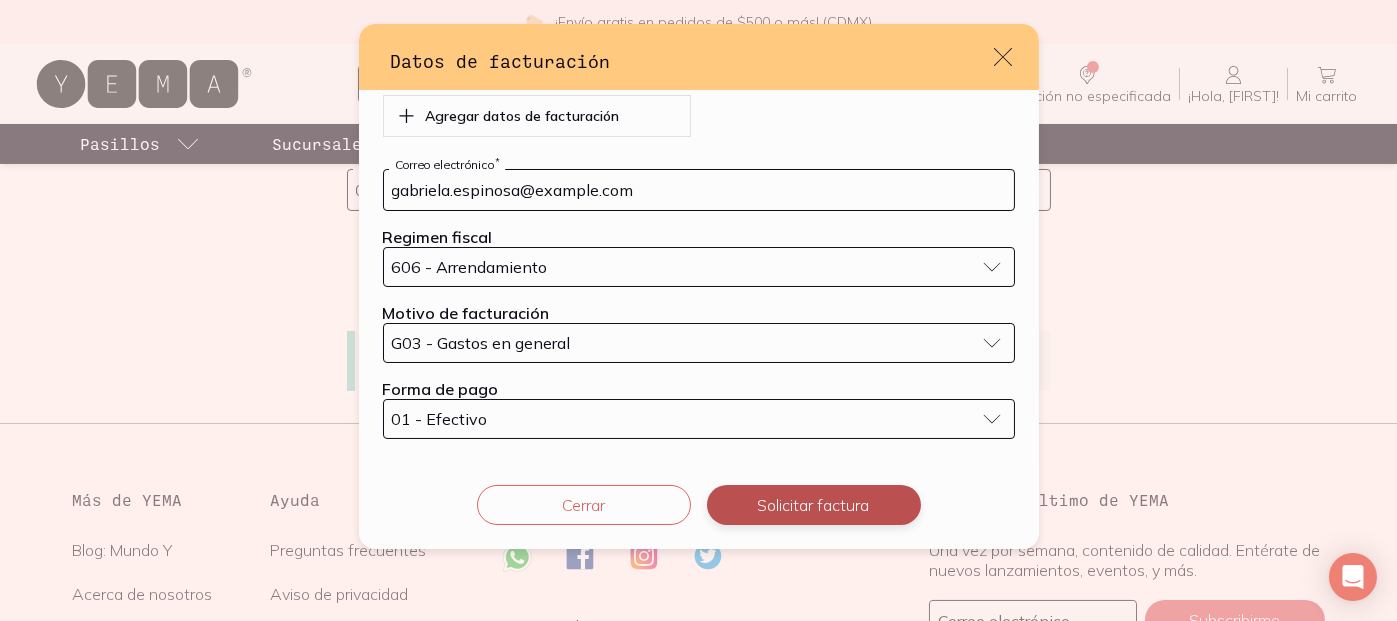 click on "Solicitar factura" at bounding box center [814, 505] 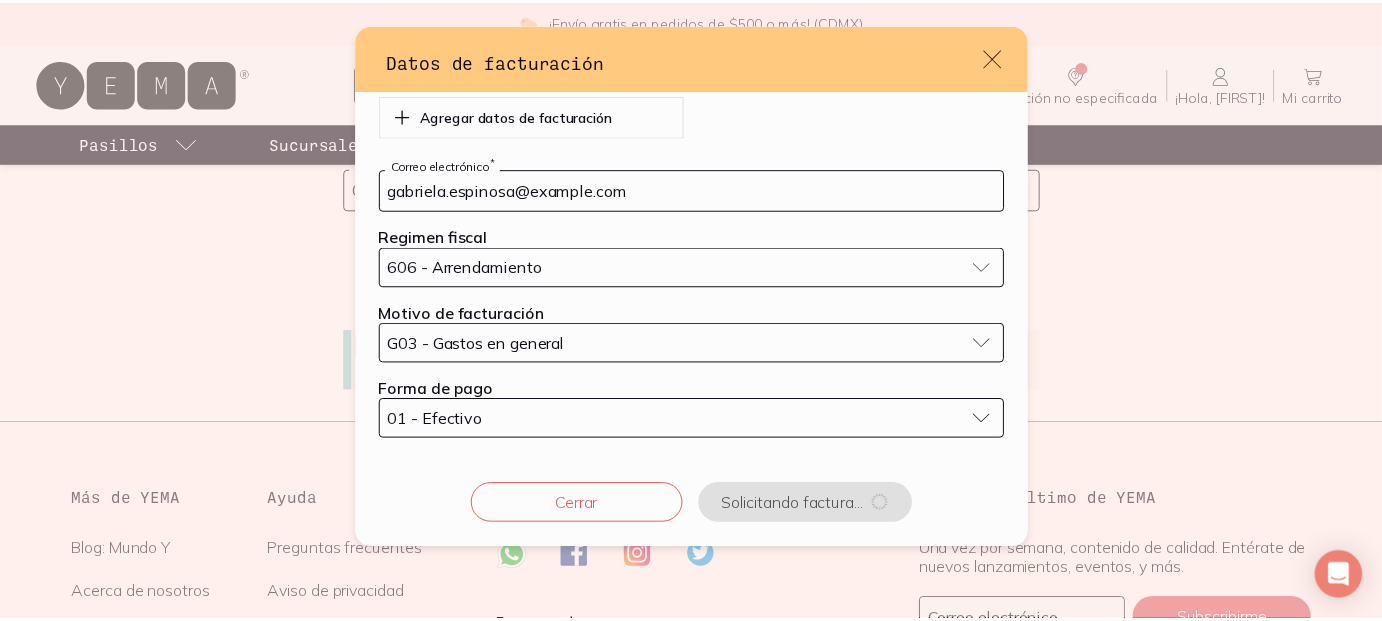 scroll, scrollTop: 0, scrollLeft: 0, axis: both 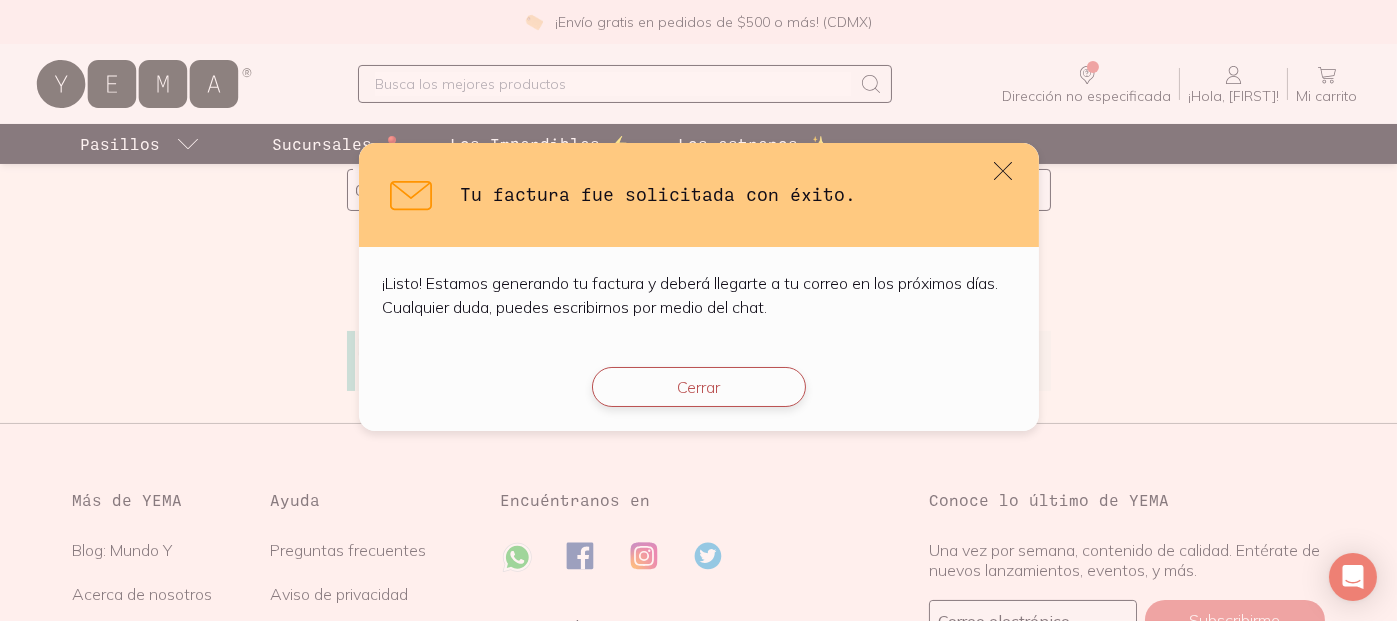 click on "Cerrar" at bounding box center (699, 387) 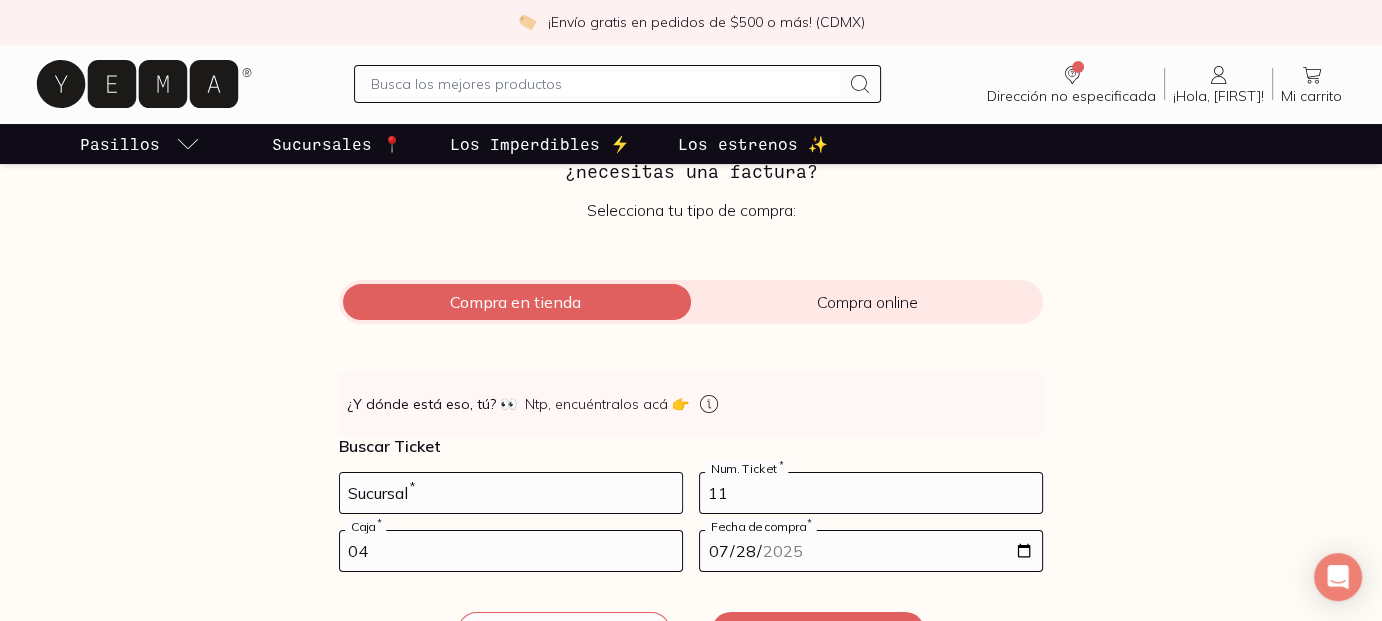 scroll, scrollTop: 0, scrollLeft: 0, axis: both 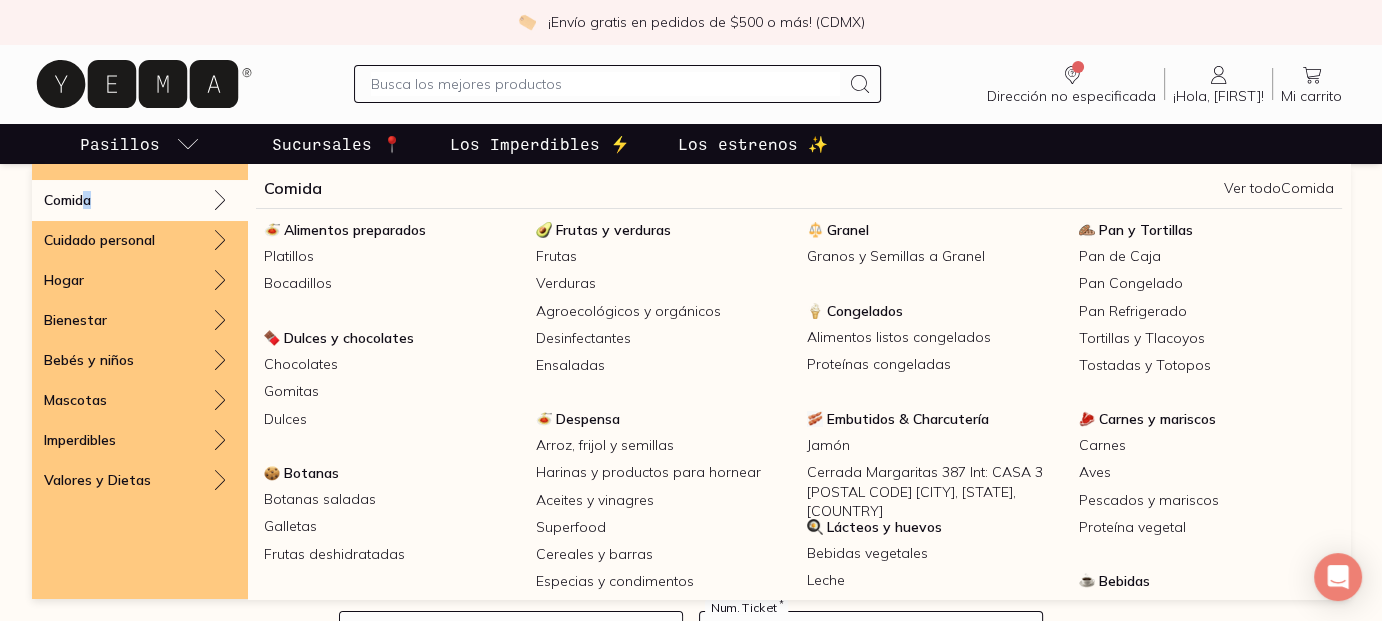 click on "Comida" at bounding box center (67, 200) 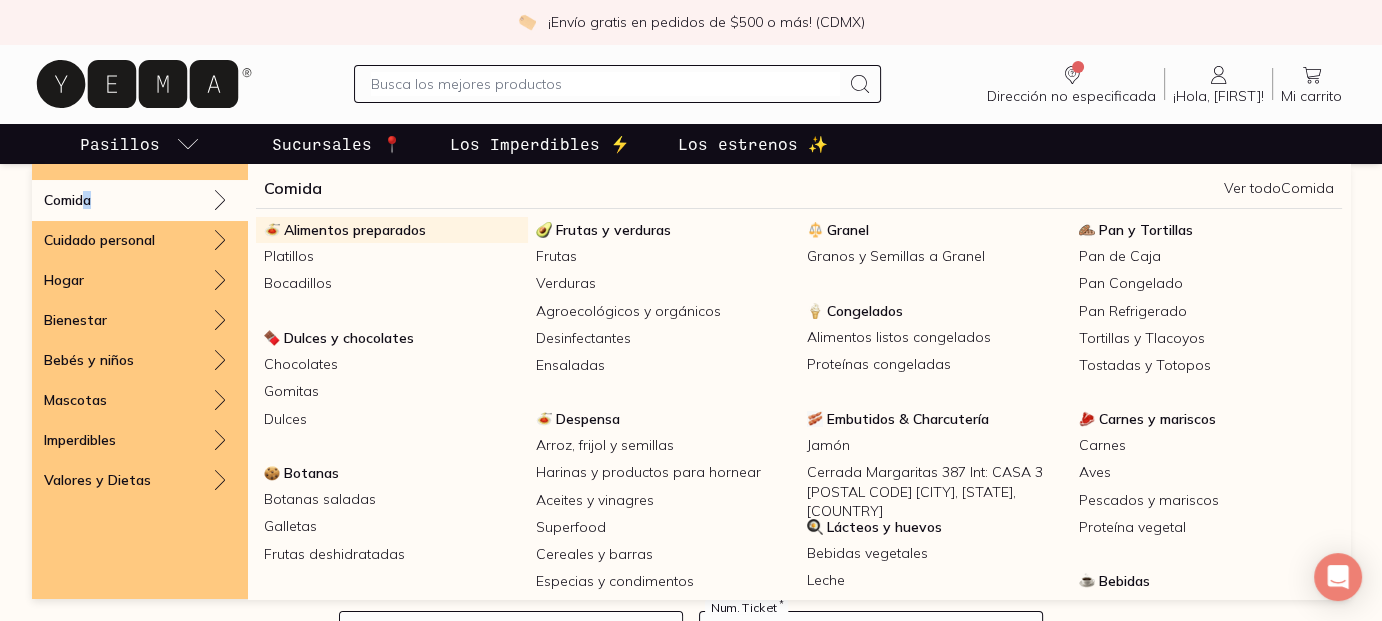 click on "Alimentos preparados" at bounding box center (355, 230) 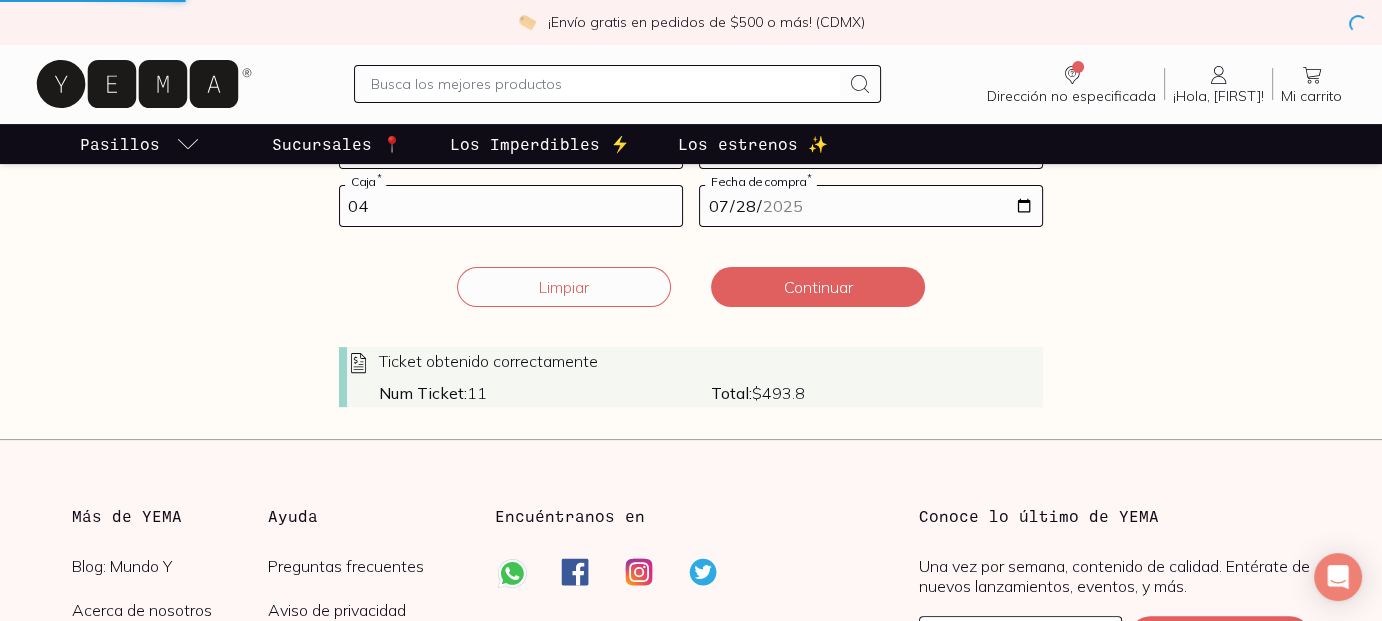 scroll, scrollTop: 500, scrollLeft: 0, axis: vertical 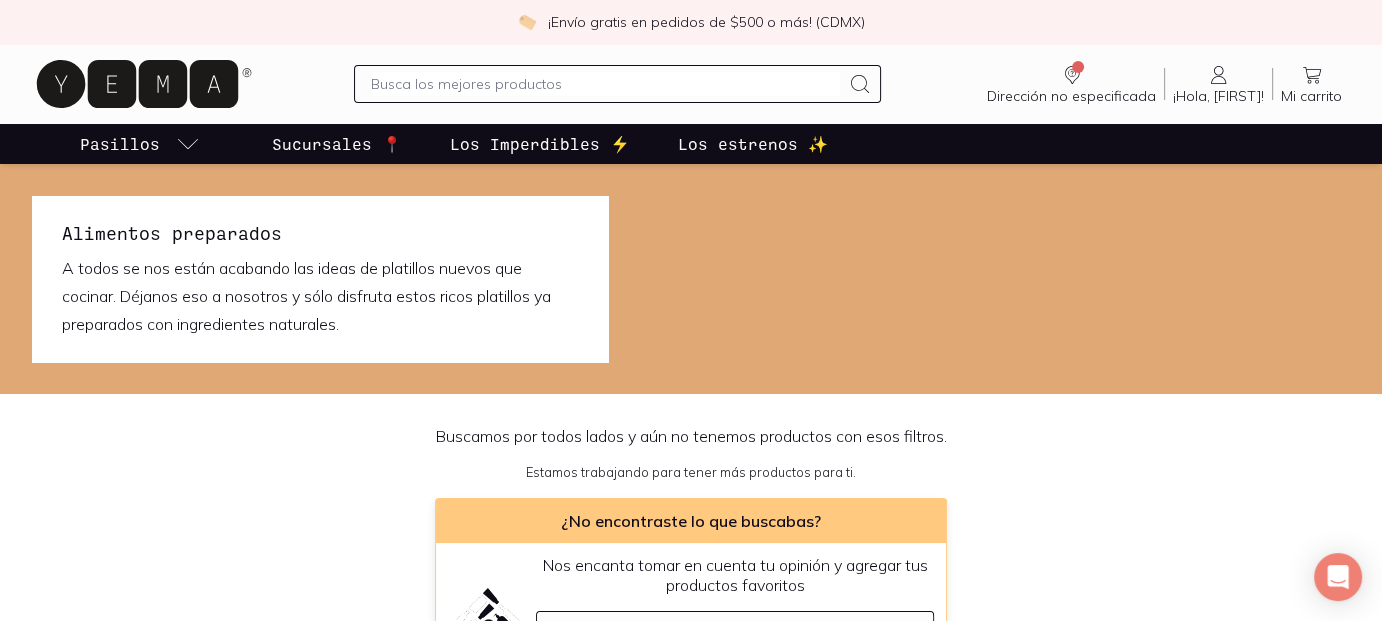 click on "Sucursales 📍" at bounding box center [337, 144] 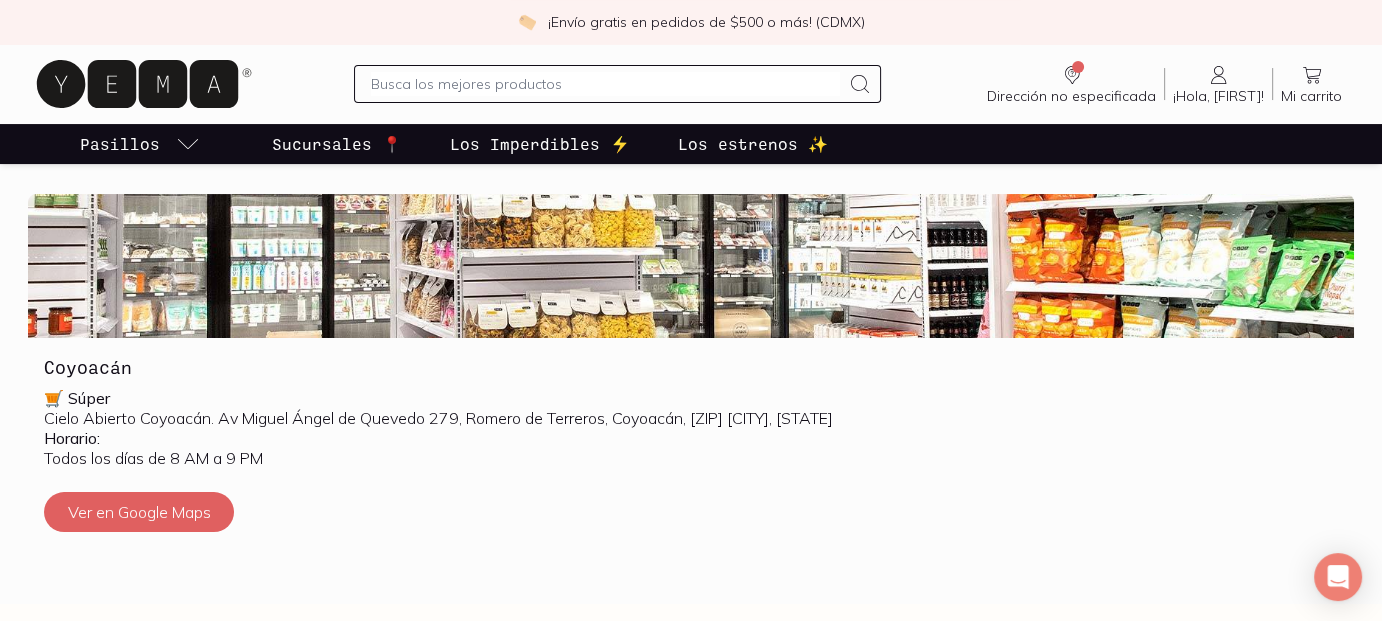 scroll, scrollTop: 0, scrollLeft: 0, axis: both 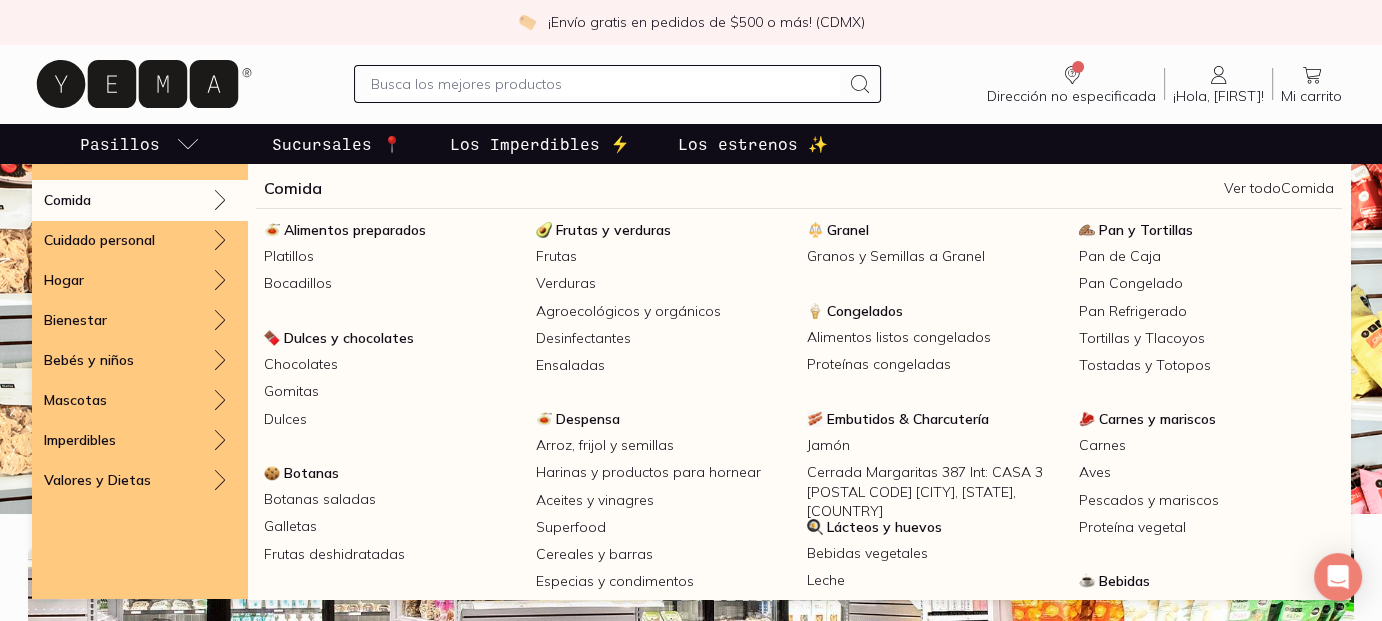 click on "Comida" at bounding box center [140, 200] 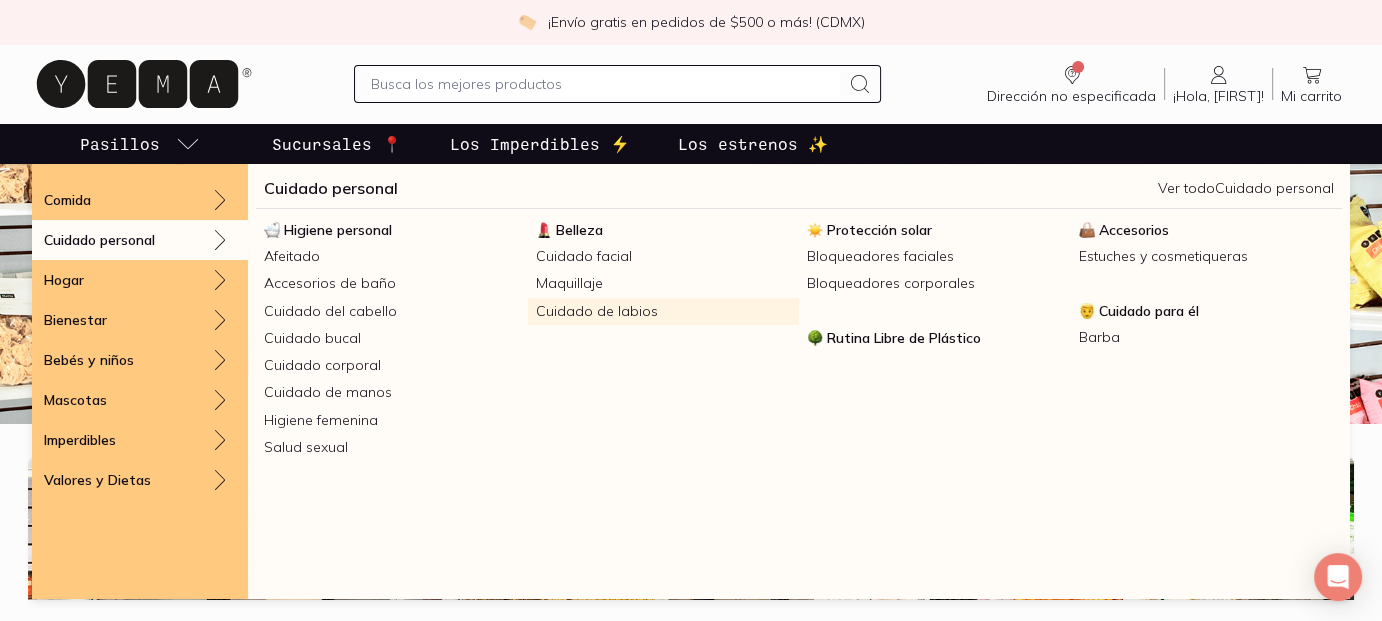 scroll, scrollTop: 200, scrollLeft: 0, axis: vertical 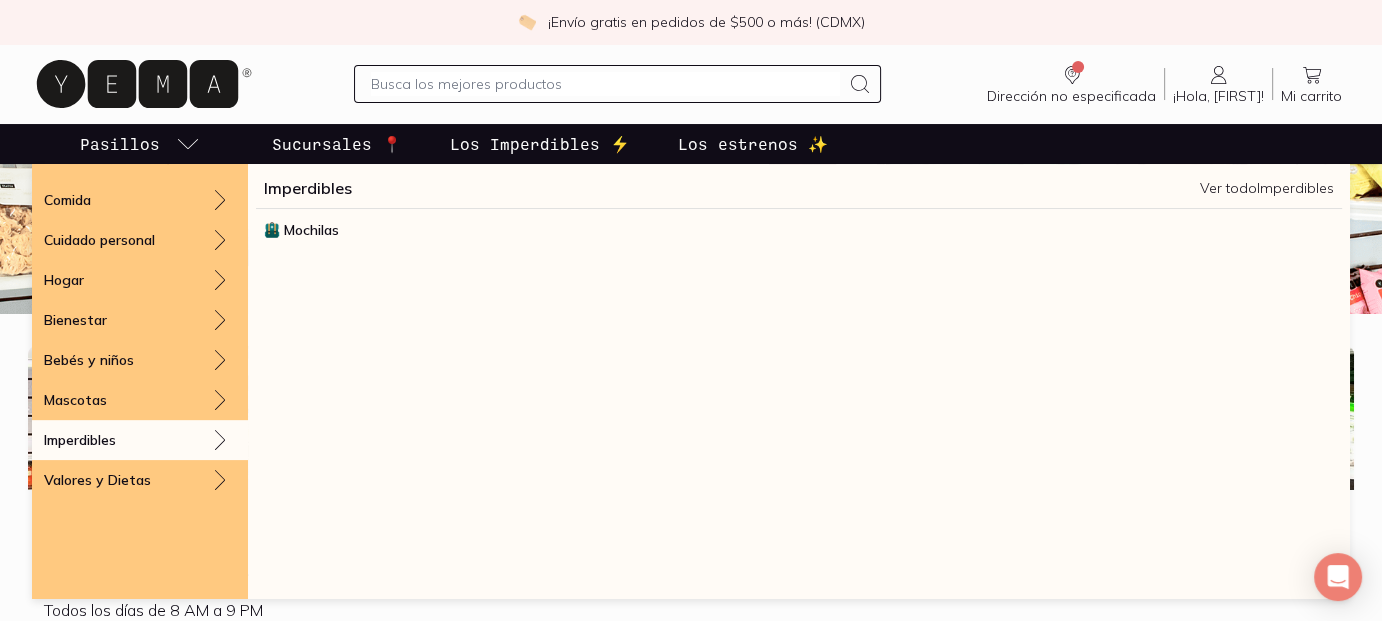 click on "Imperdibles" at bounding box center [140, 440] 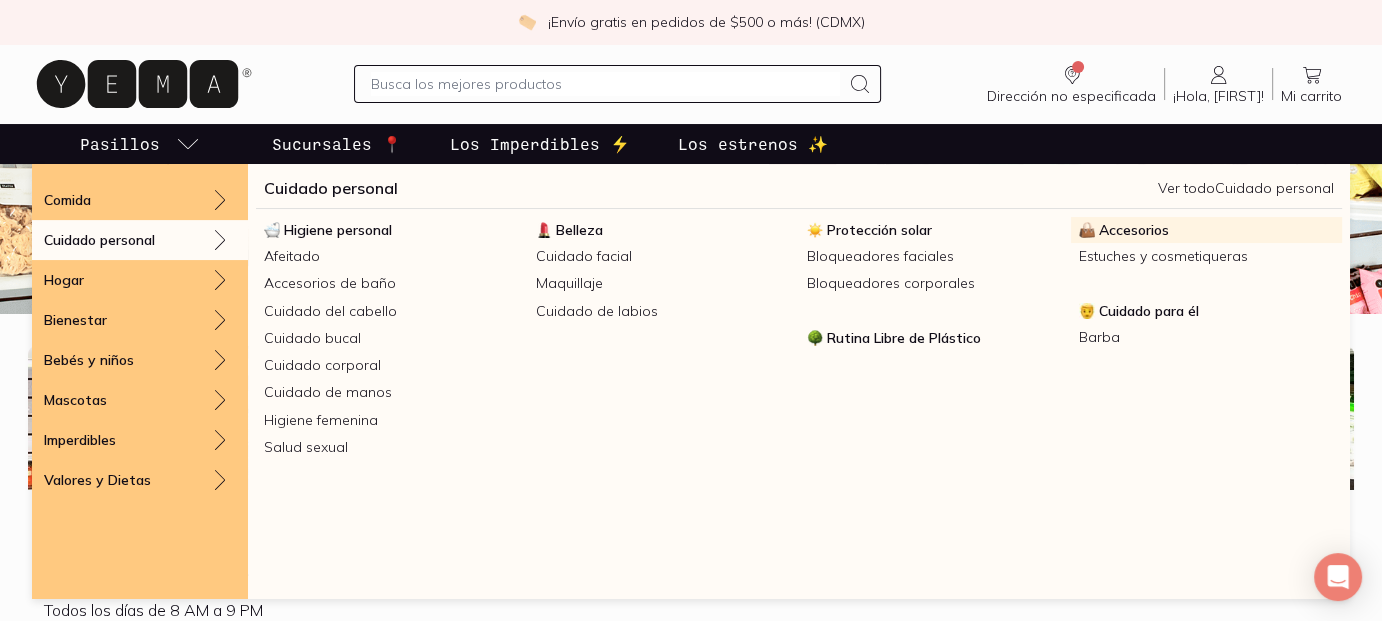 click on "Accesorios" at bounding box center [1134, 230] 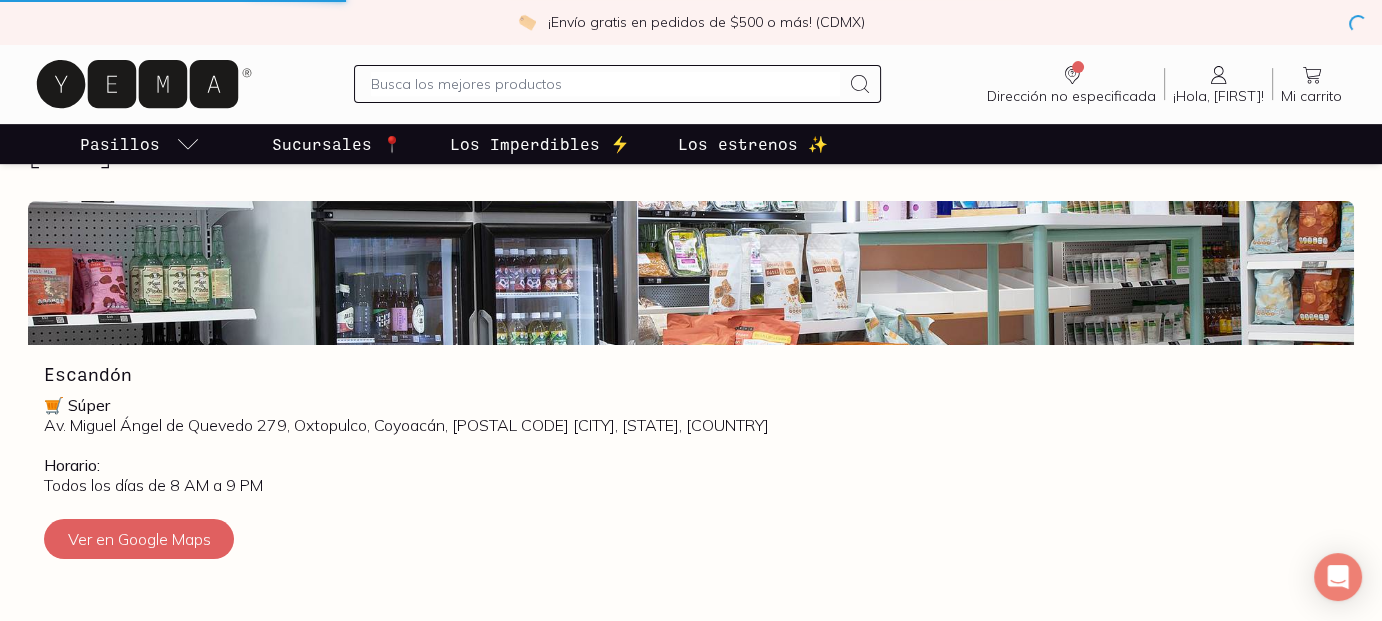scroll, scrollTop: 900, scrollLeft: 0, axis: vertical 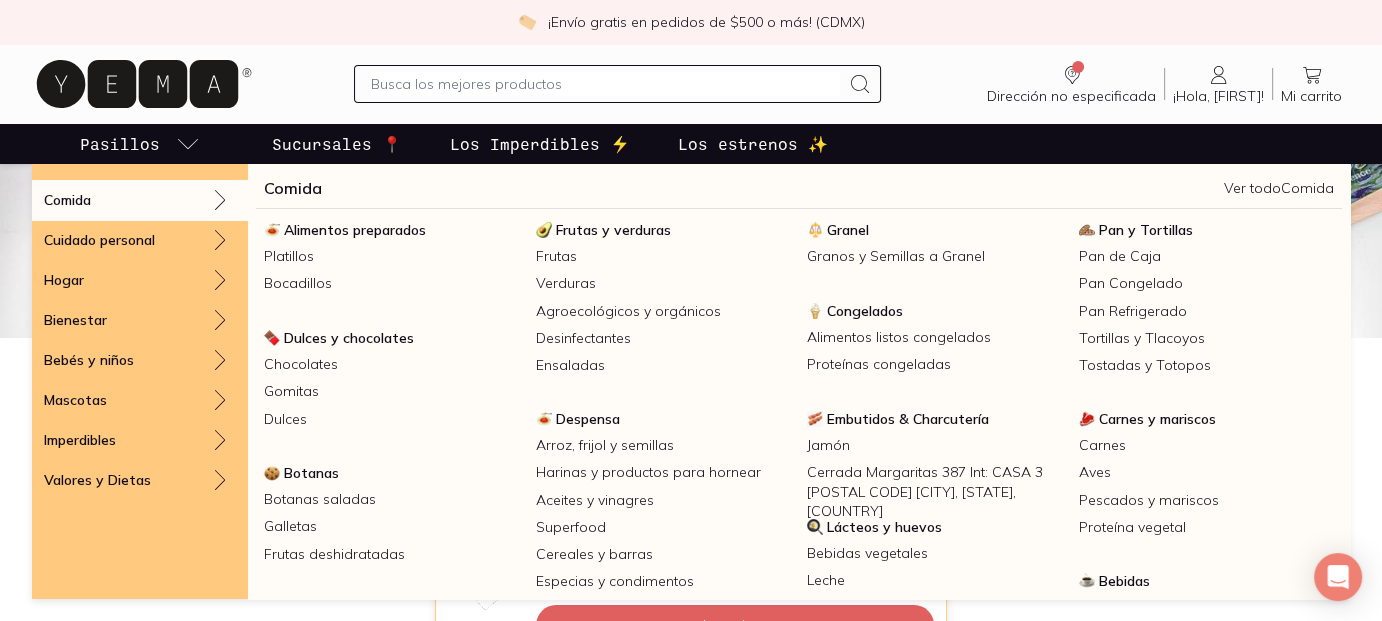 click on "Pasillos" at bounding box center [120, 144] 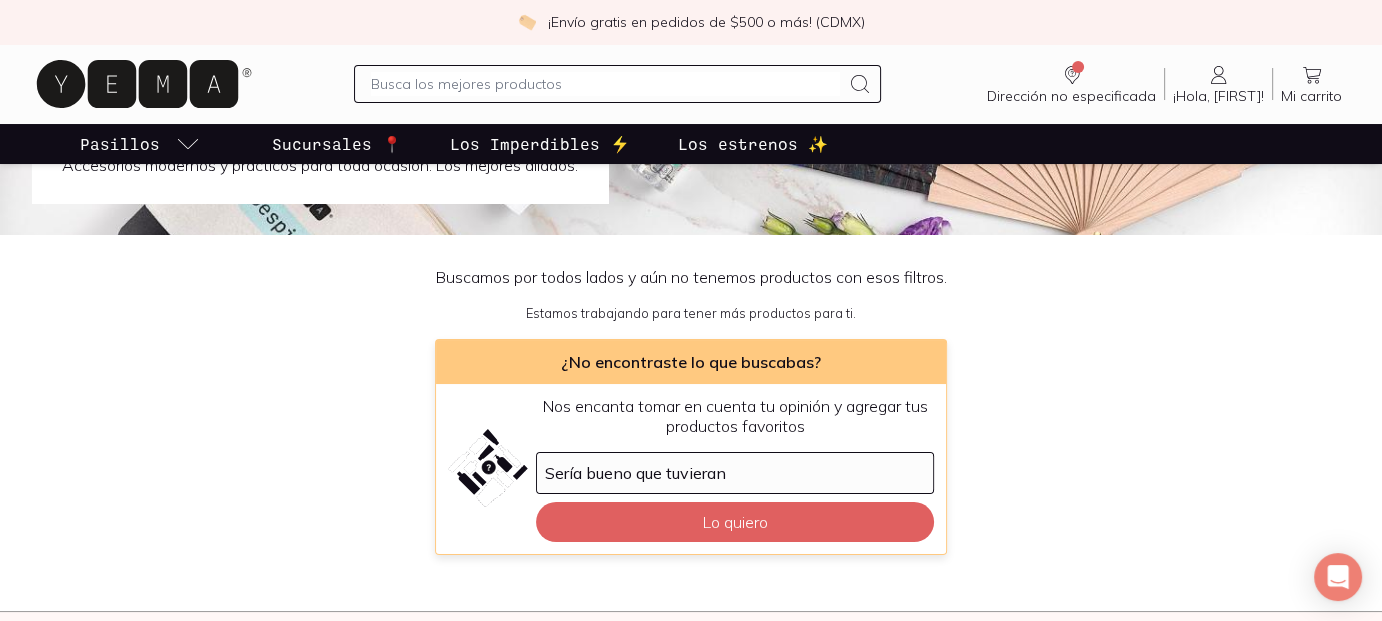 scroll, scrollTop: 100, scrollLeft: 0, axis: vertical 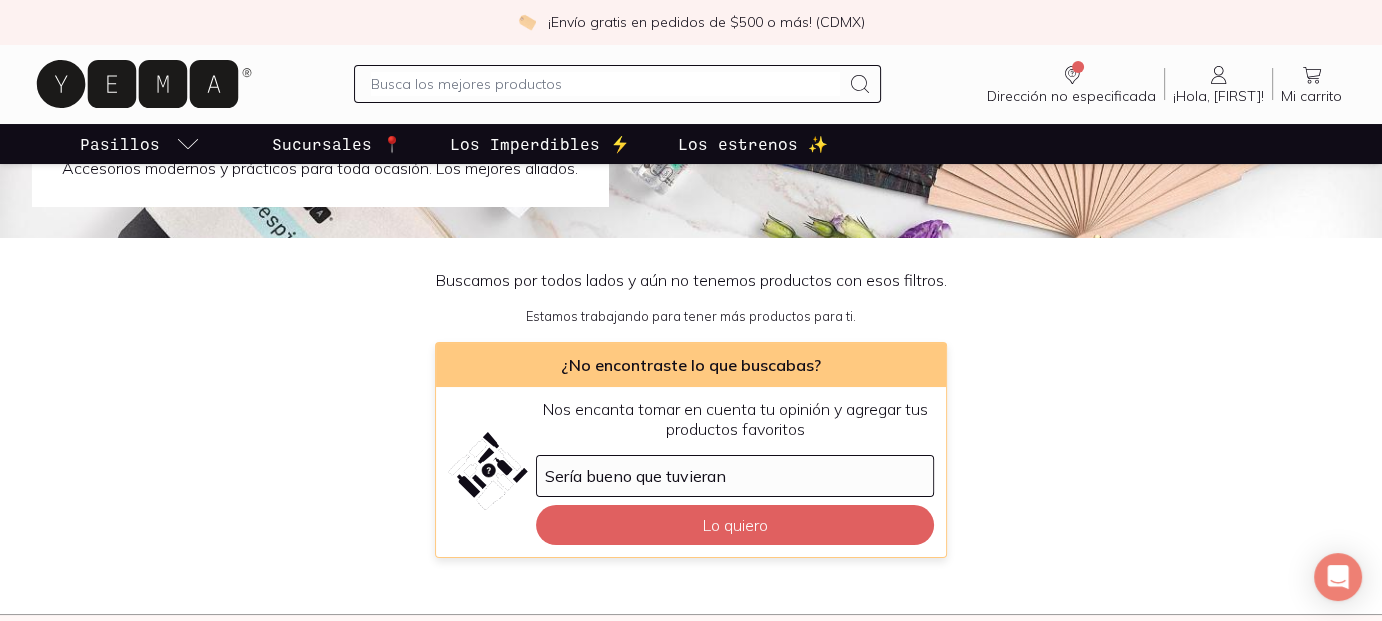 click 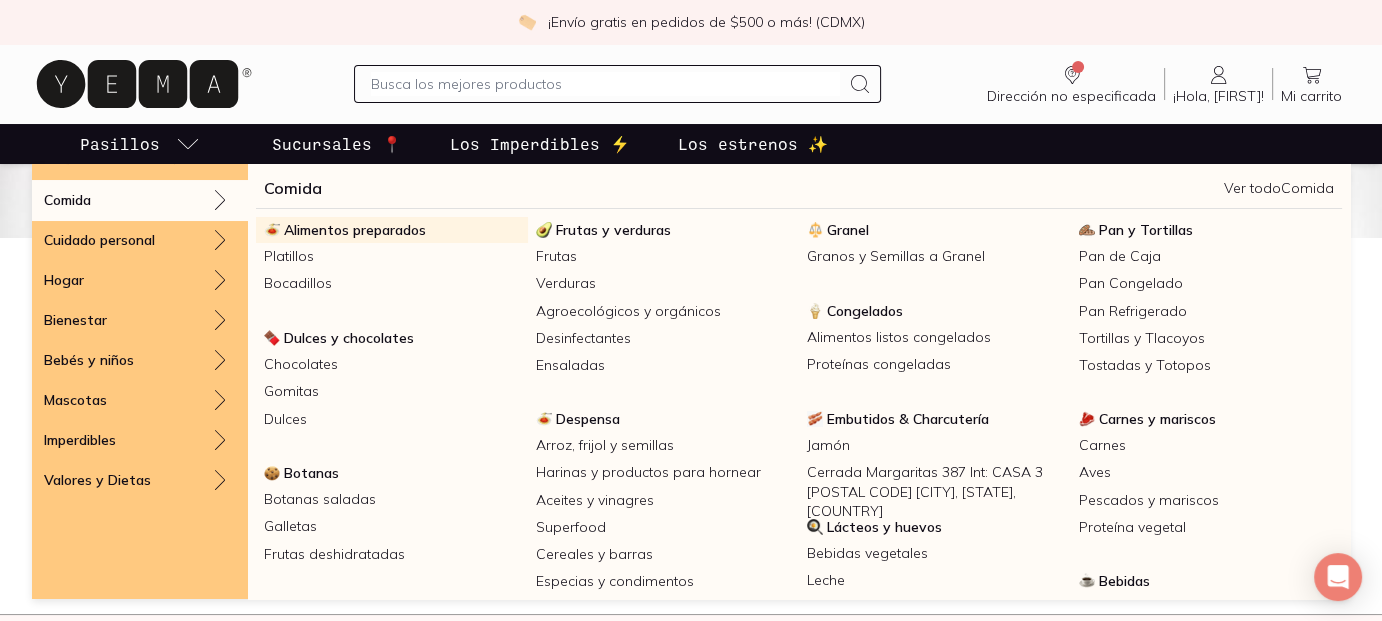 click on "Alimentos preparados" at bounding box center (355, 230) 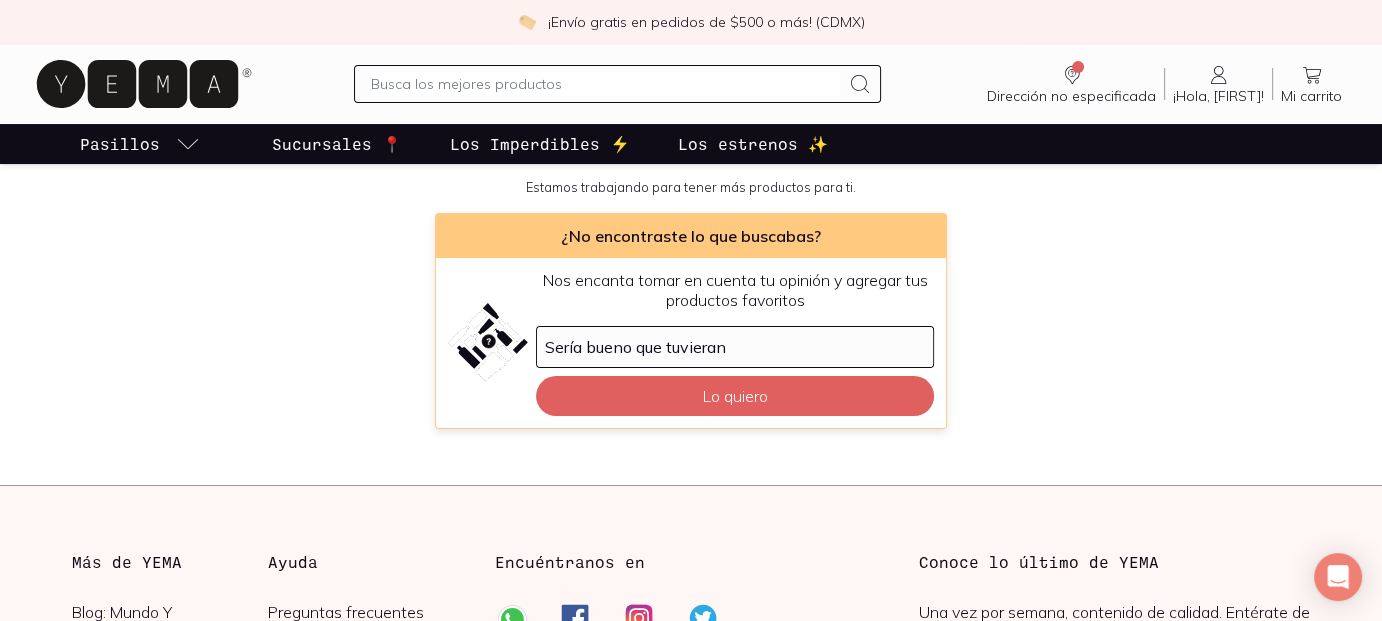 scroll, scrollTop: 0, scrollLeft: 0, axis: both 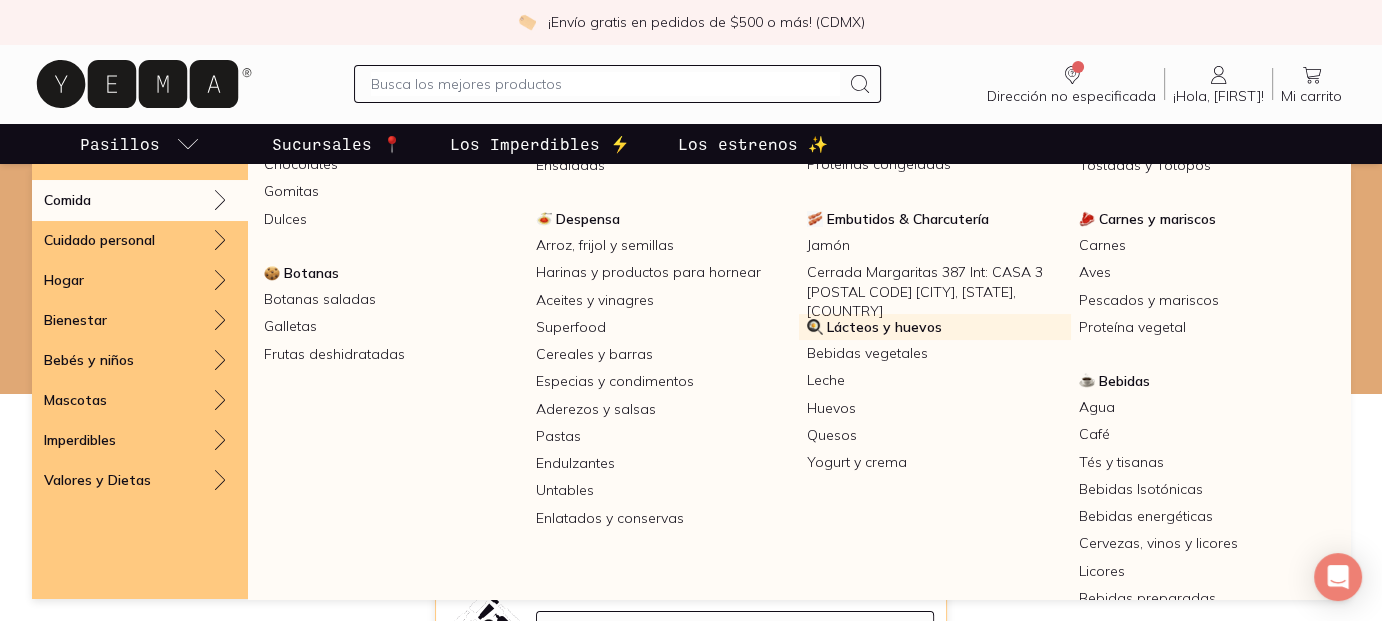 click on "Lácteos y huevos" at bounding box center (884, 327) 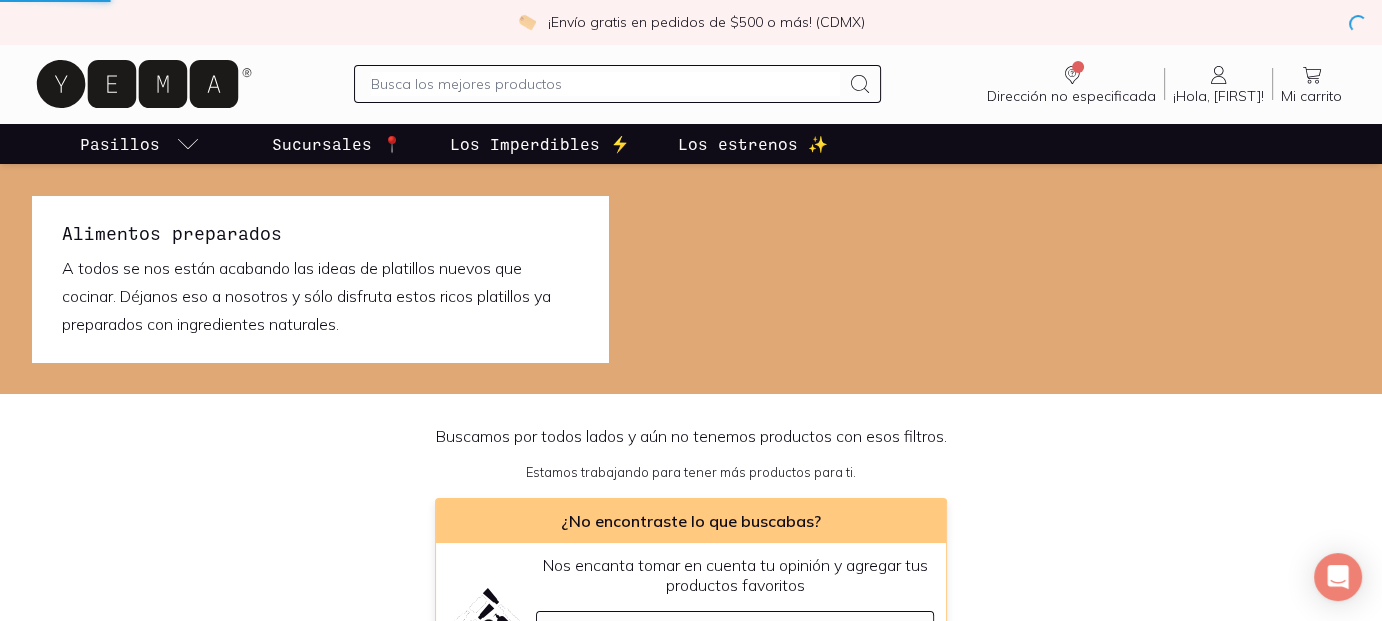 click at bounding box center [691, 279] 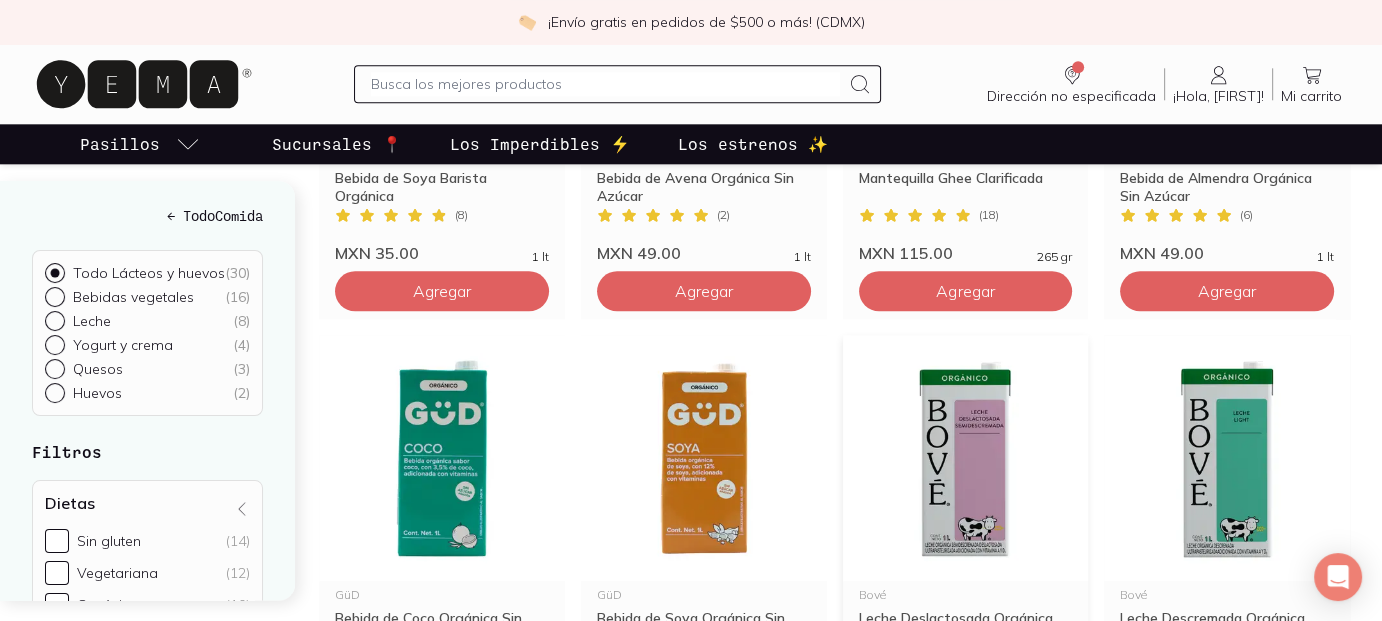 scroll, scrollTop: 1500, scrollLeft: 0, axis: vertical 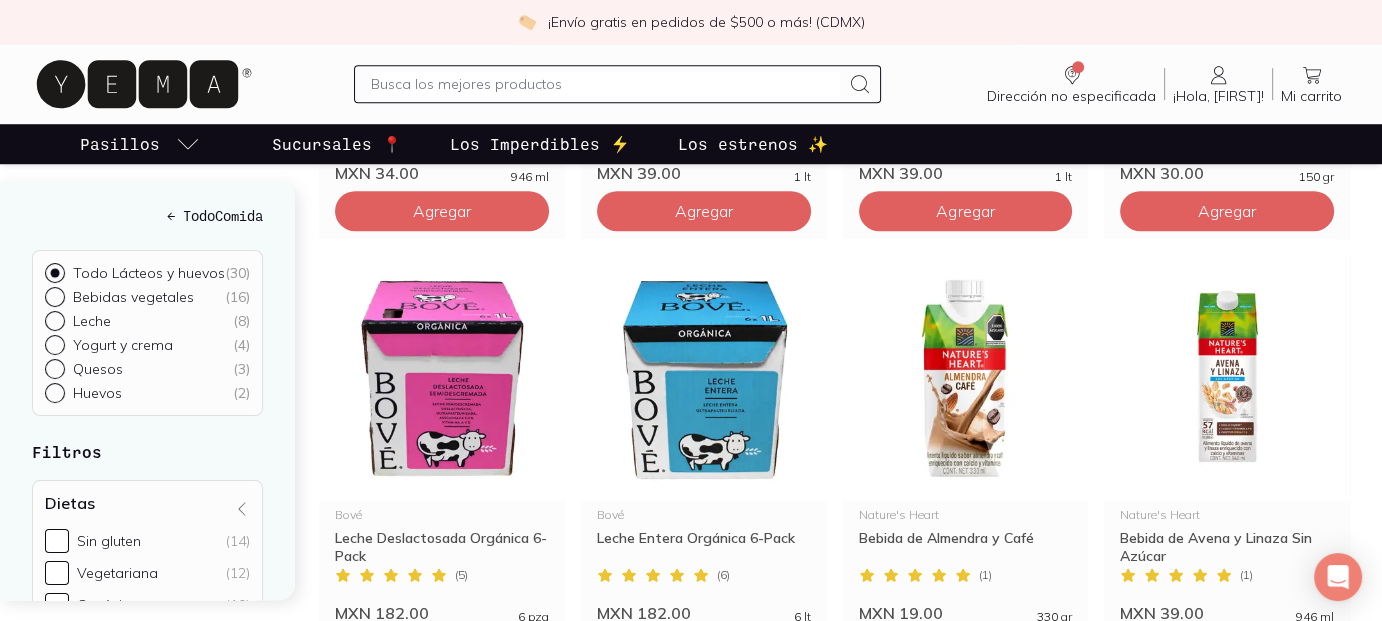 click at bounding box center [605, 84] 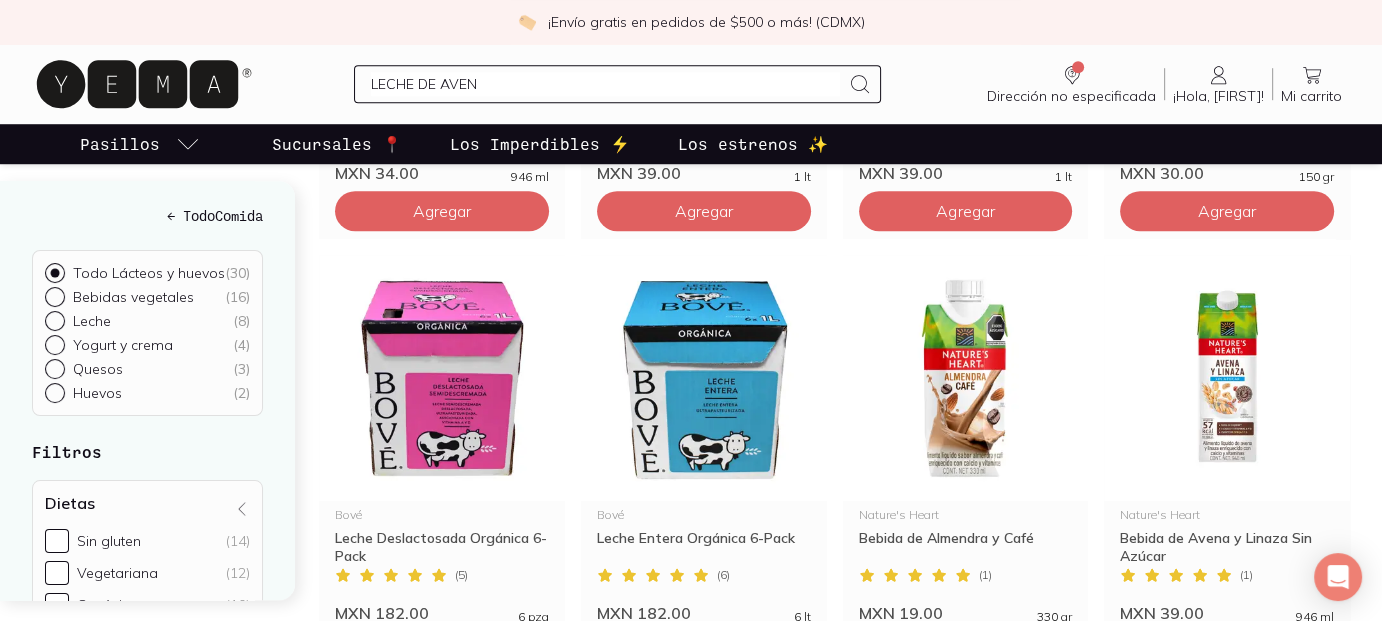 type on "LECHE DE AVENA" 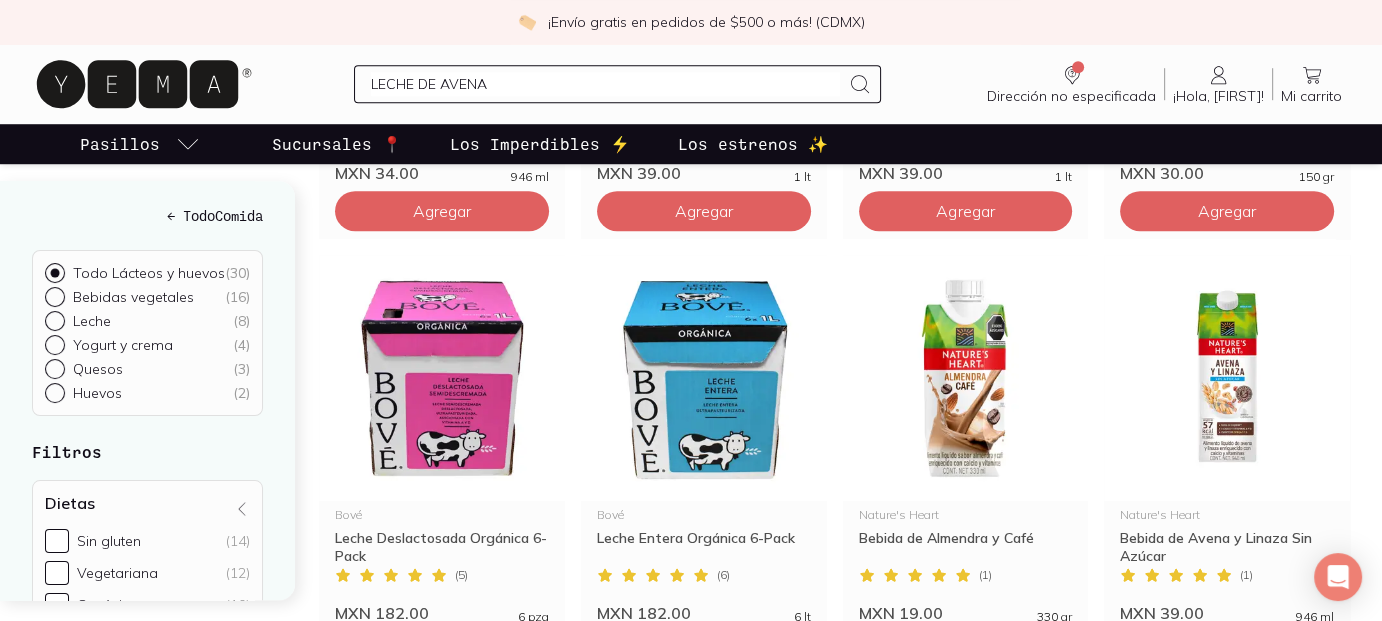 type 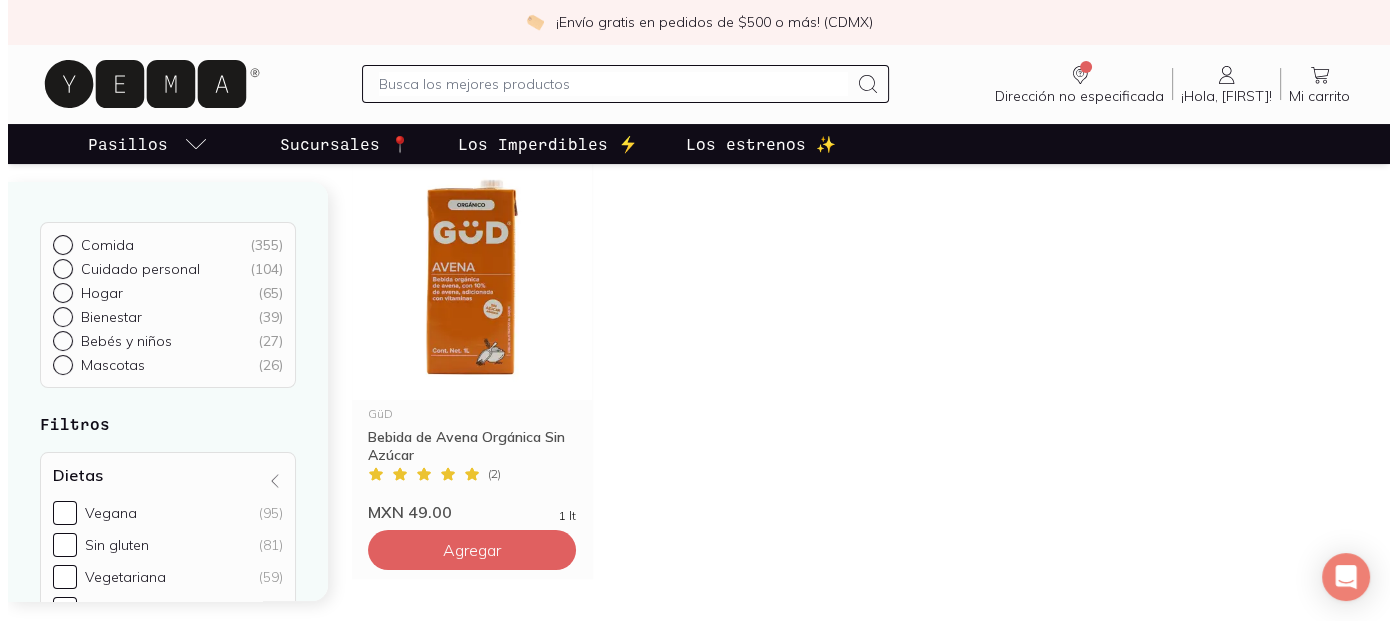 scroll, scrollTop: 0, scrollLeft: 0, axis: both 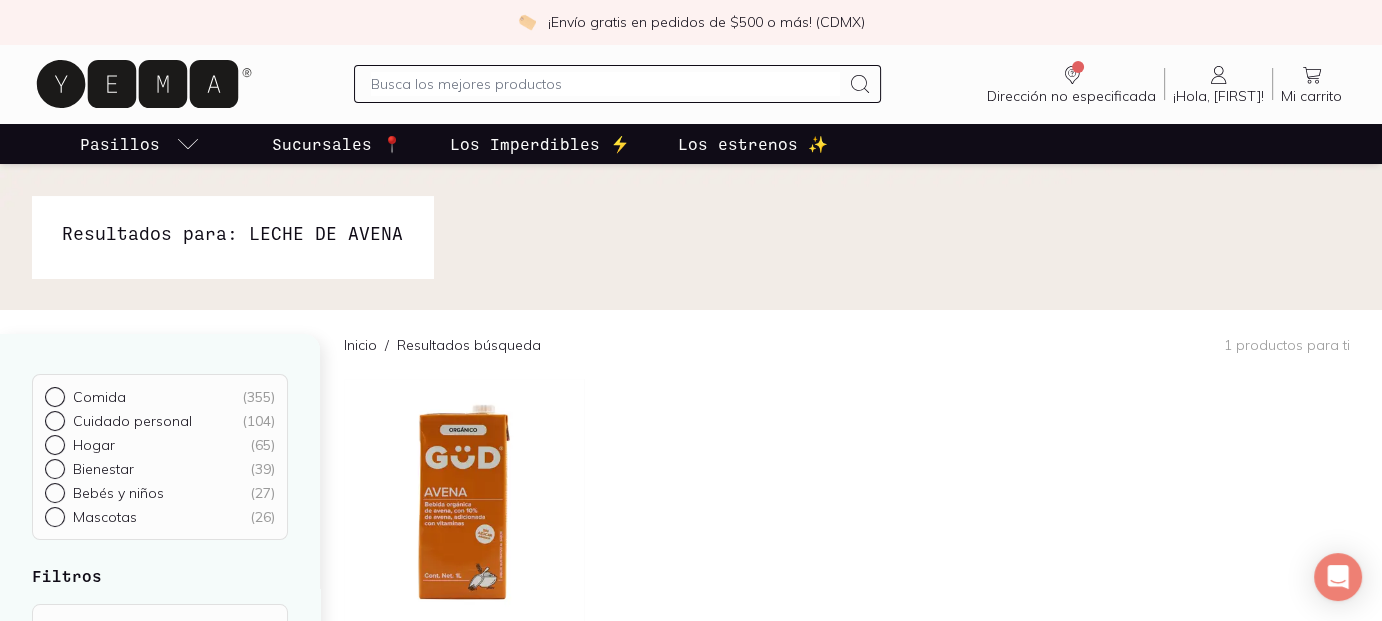 click on "¡Hola, [FIRST]!" at bounding box center [1218, 96] 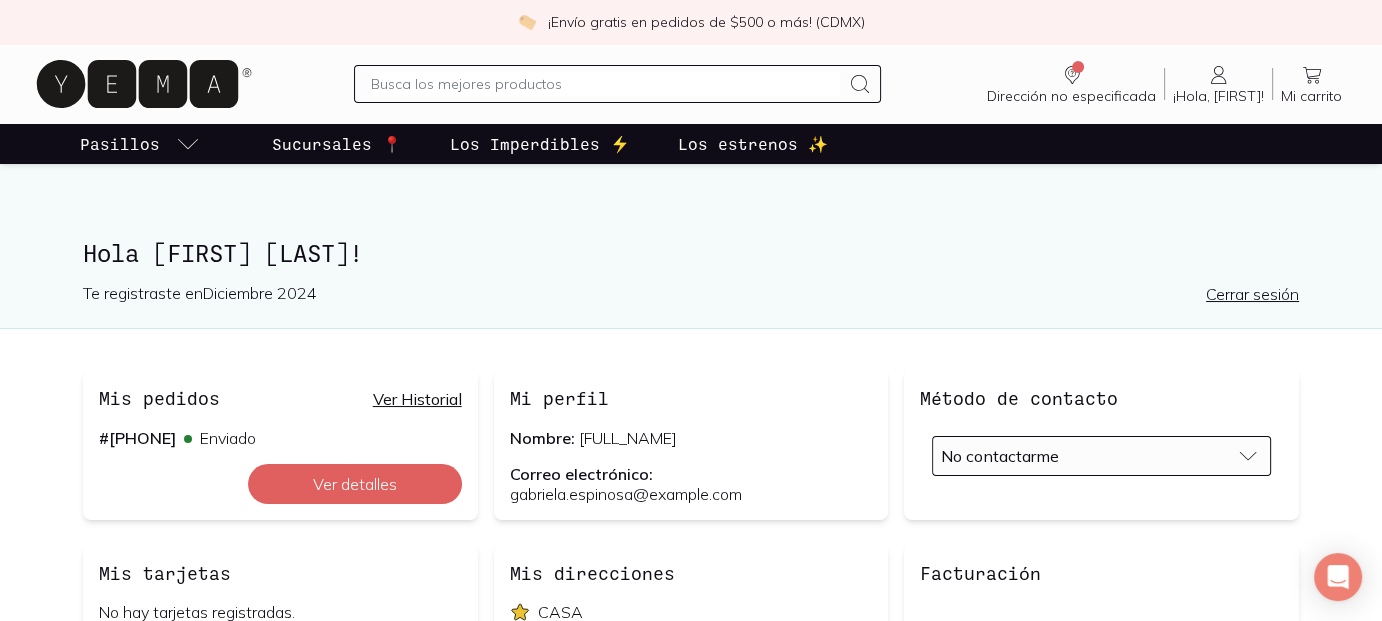 click on "Cerrar sesión" at bounding box center [1252, 294] 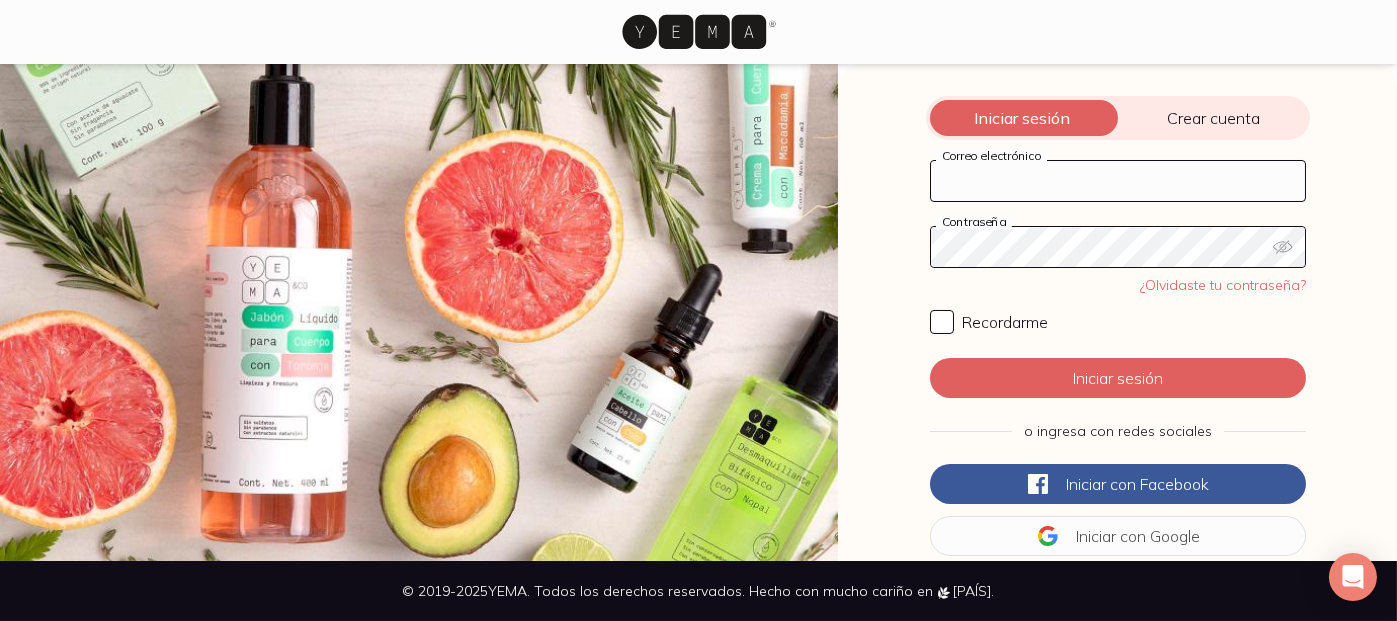 type on "gabriela.espinosa@example.com" 